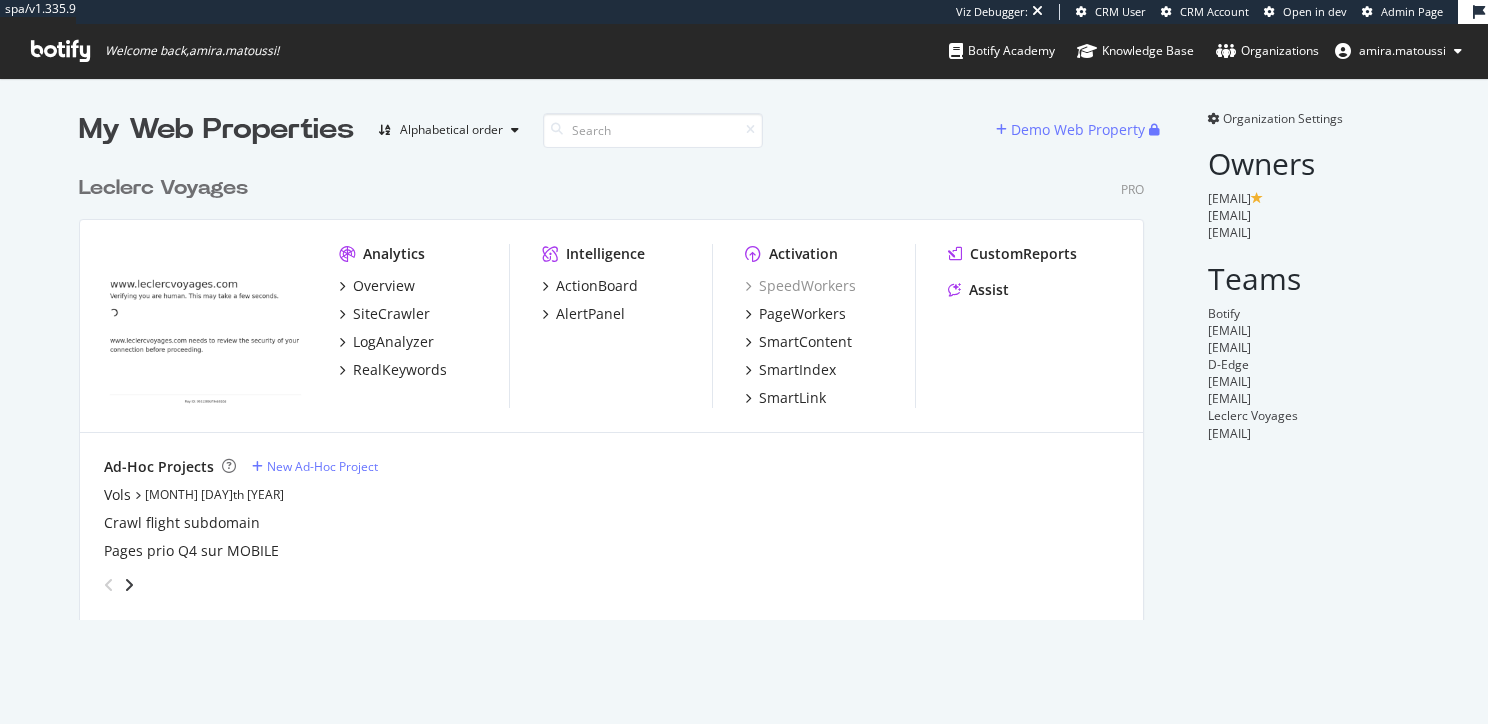 scroll, scrollTop: 0, scrollLeft: 0, axis: both 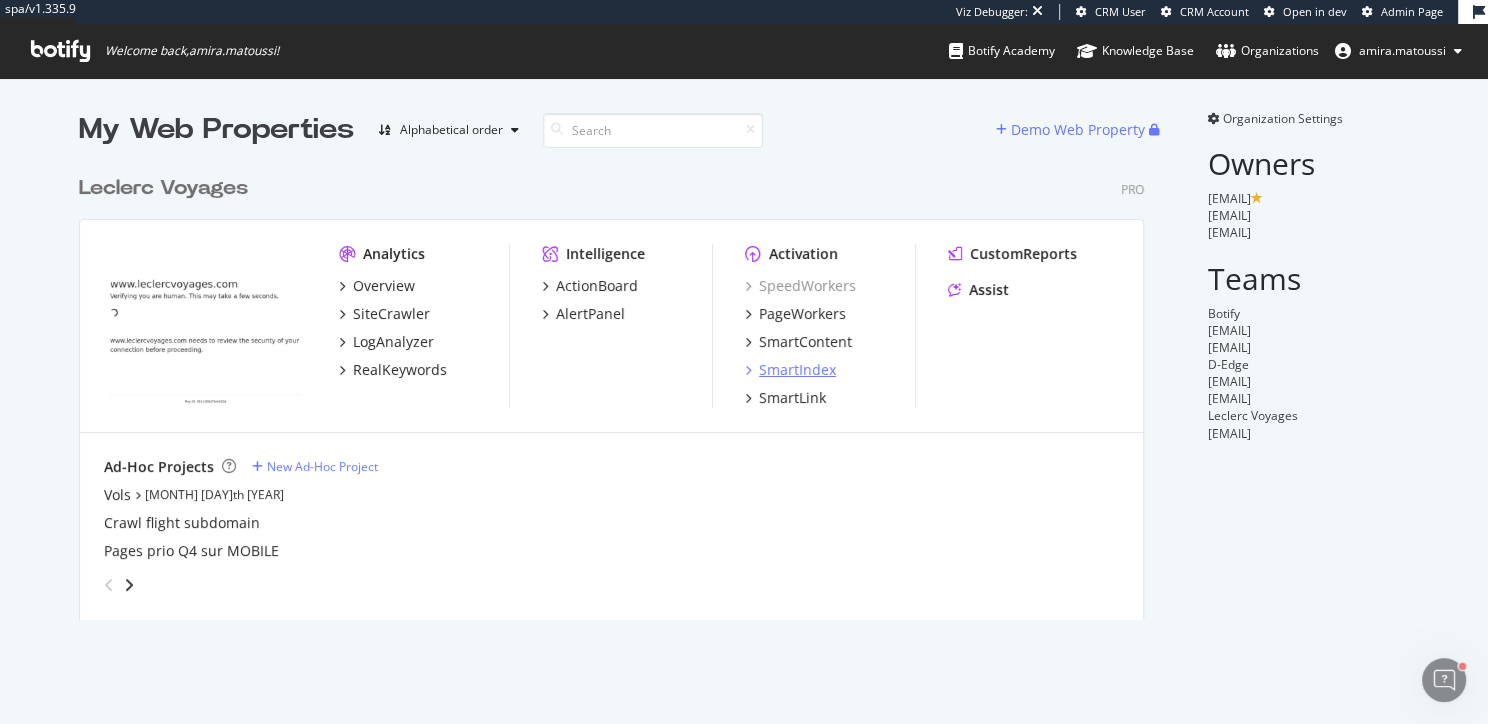 click on "SmartIndex" at bounding box center (797, 370) 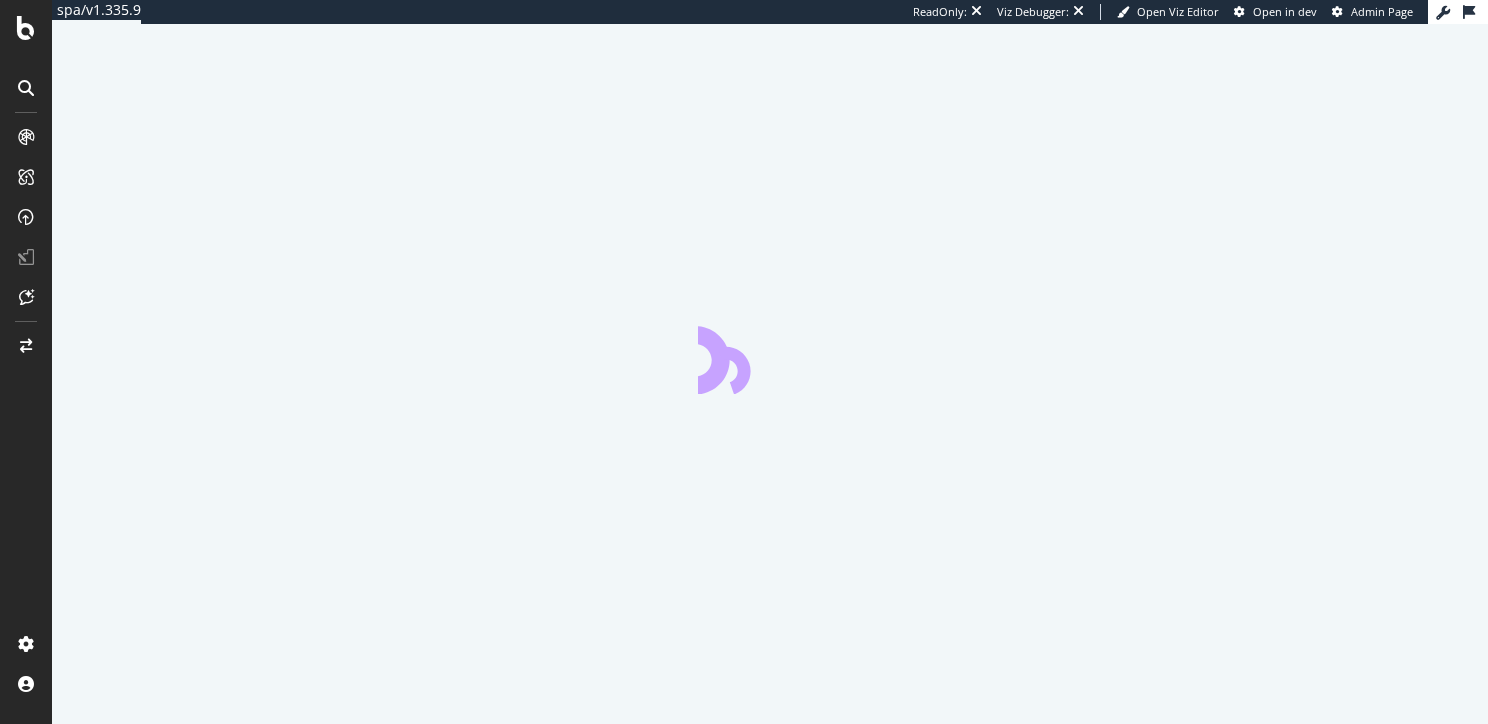 scroll, scrollTop: 0, scrollLeft: 0, axis: both 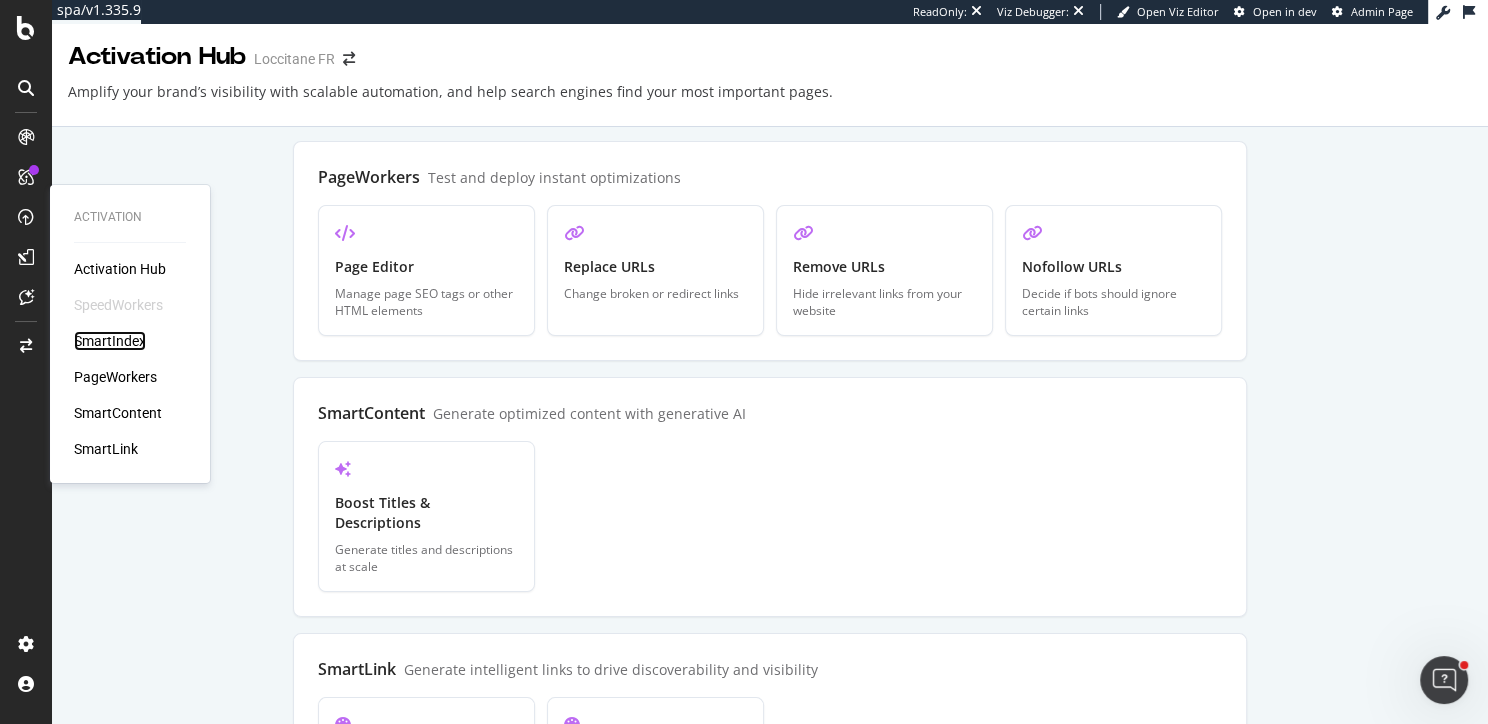 click on "SmartIndex" at bounding box center (110, 341) 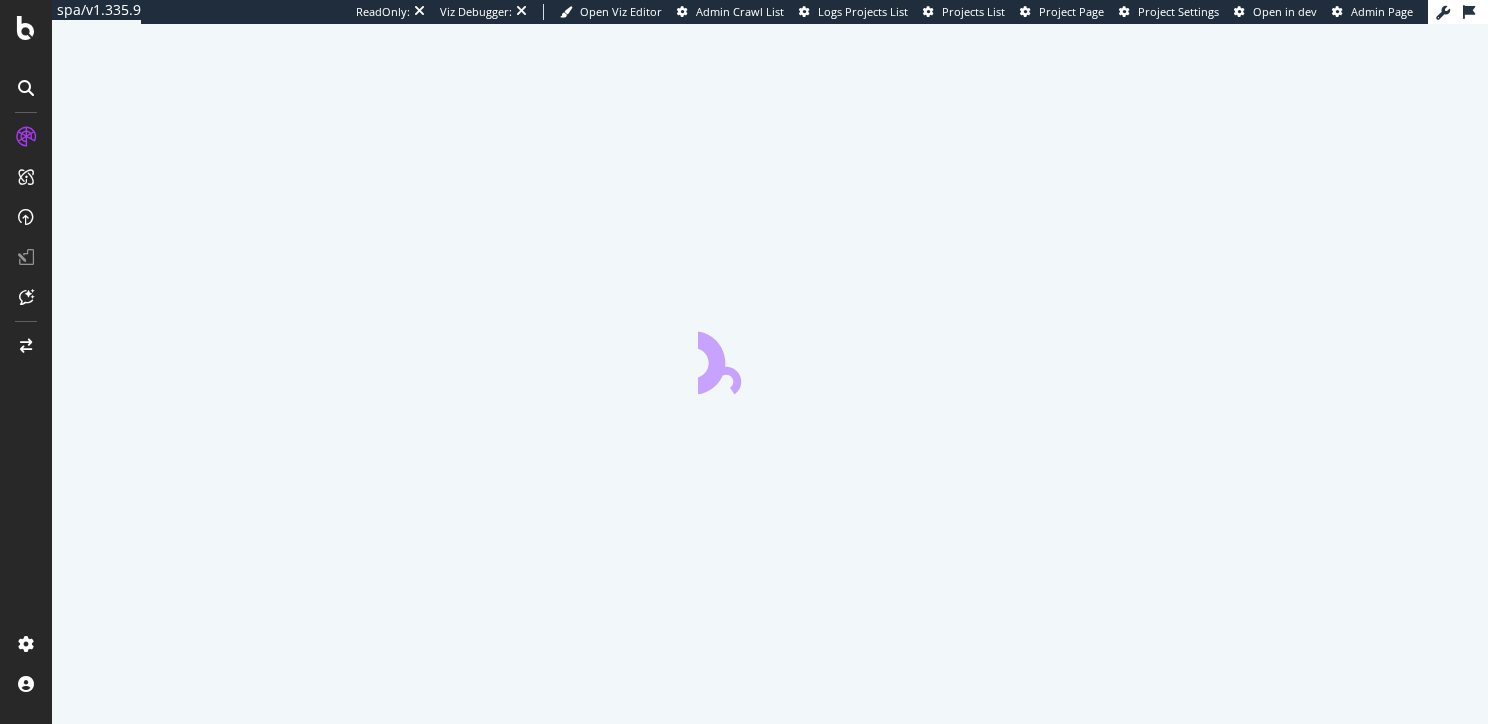 scroll, scrollTop: 0, scrollLeft: 0, axis: both 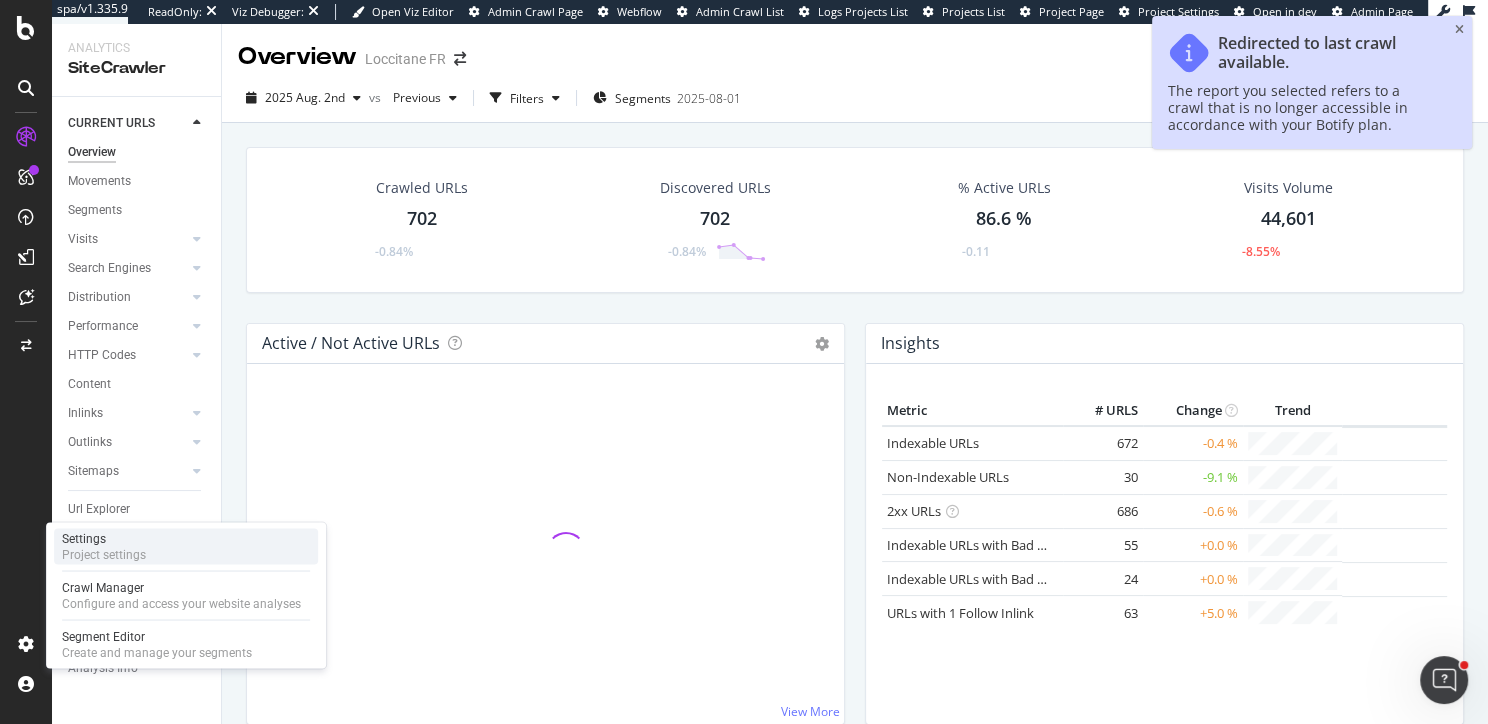 click on "Project settings" at bounding box center [104, 554] 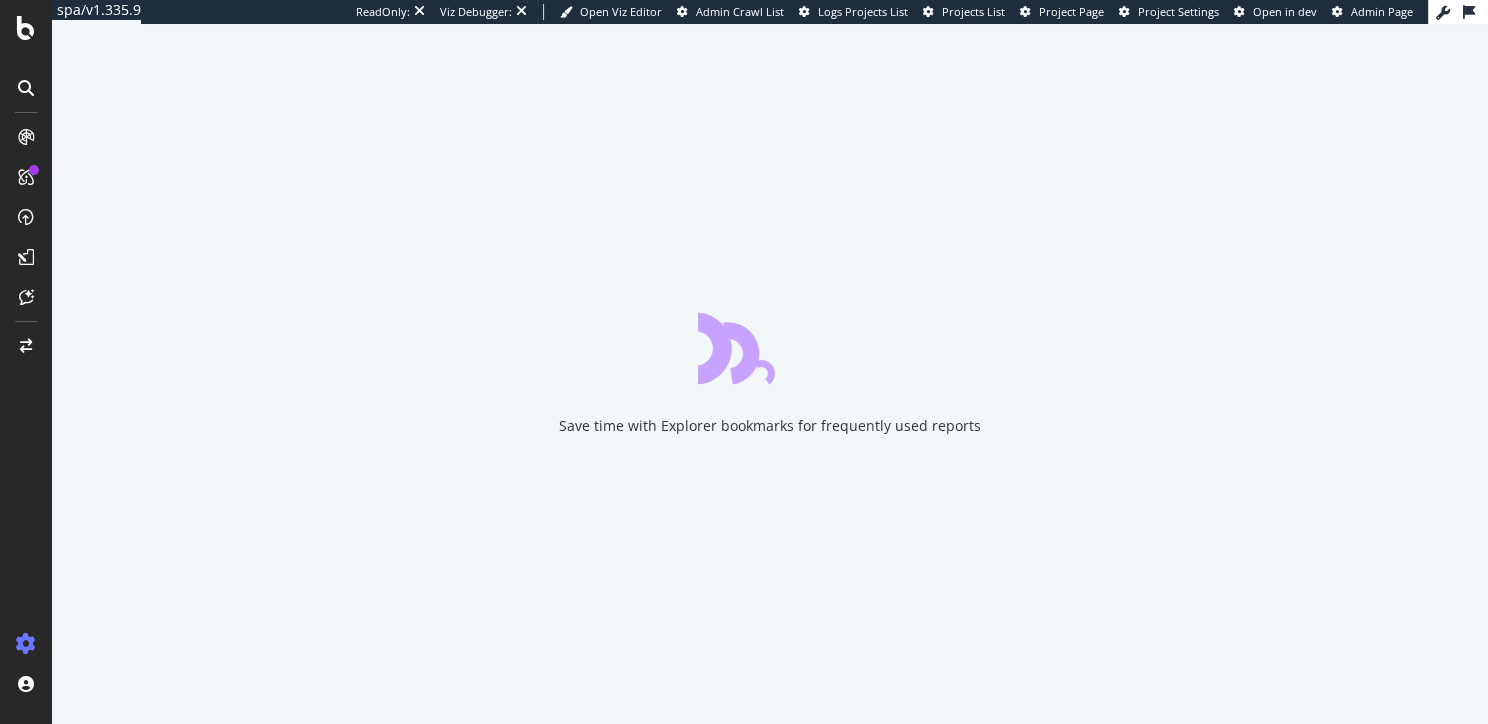 scroll, scrollTop: 0, scrollLeft: 0, axis: both 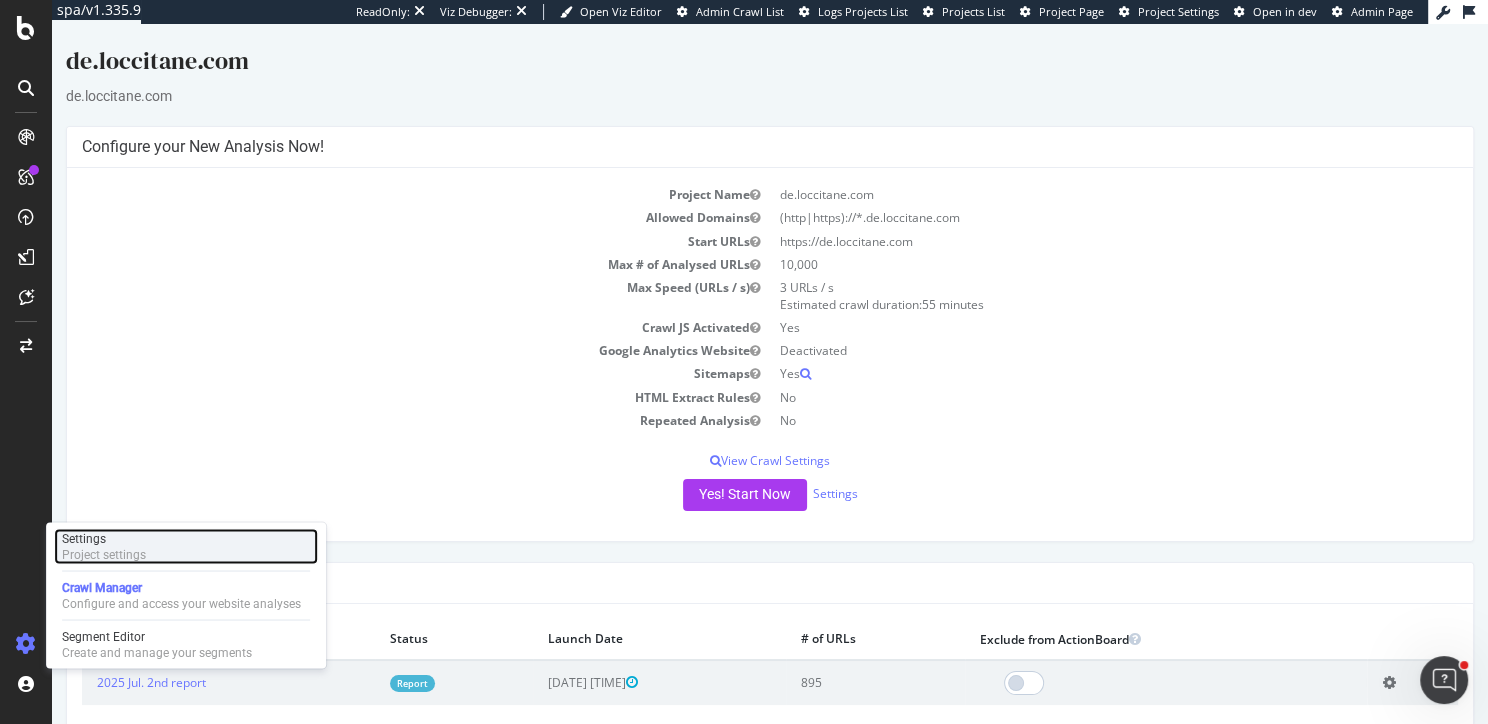 click on "Settings Project settings" at bounding box center (186, 546) 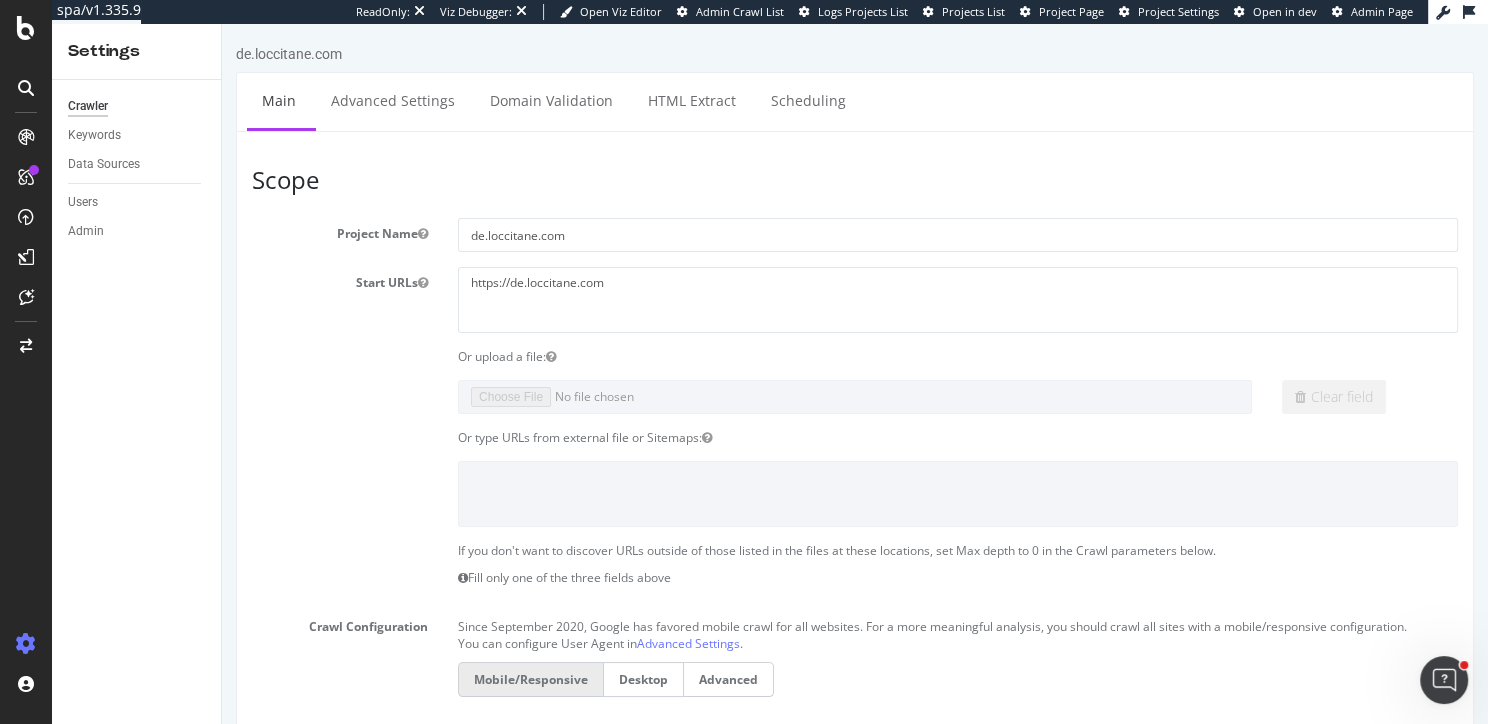 scroll, scrollTop: 0, scrollLeft: 0, axis: both 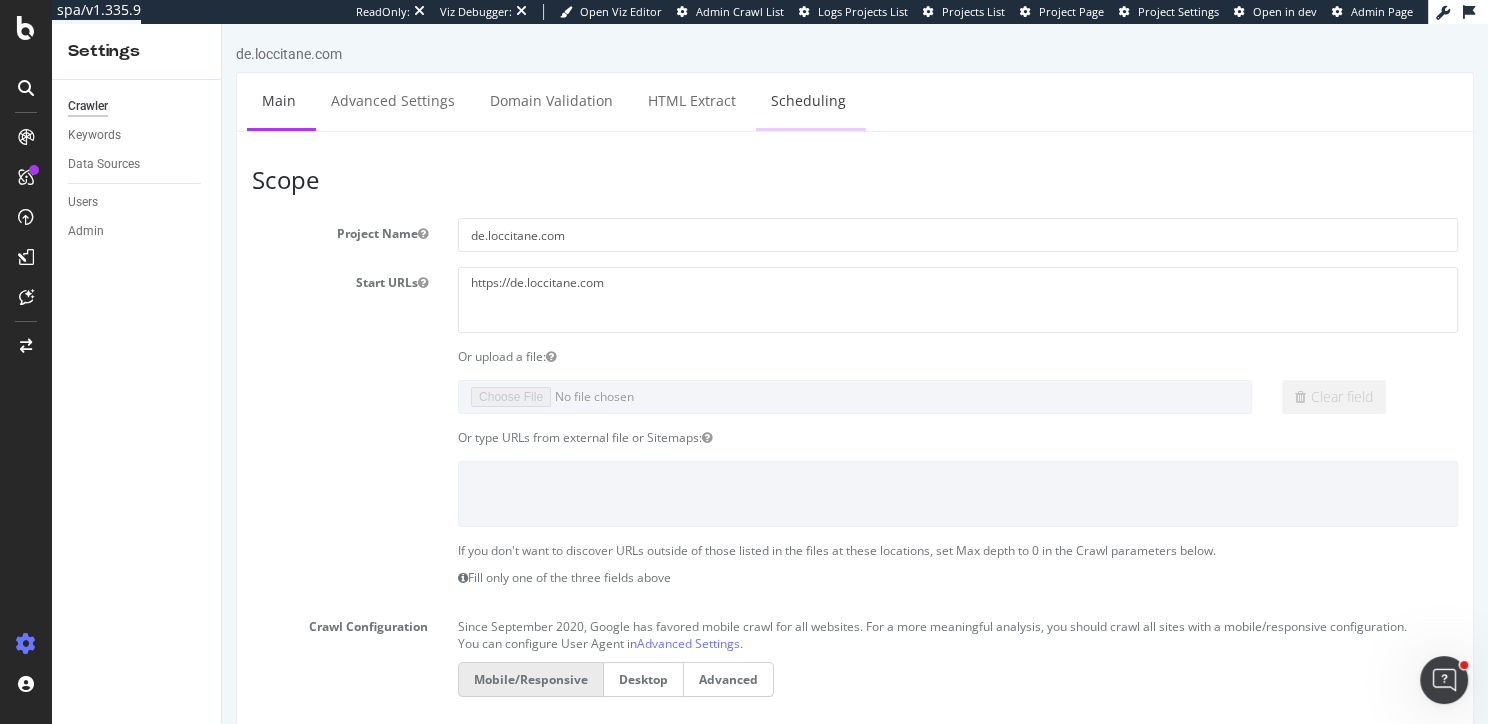 click on "Scheduling" at bounding box center [808, 100] 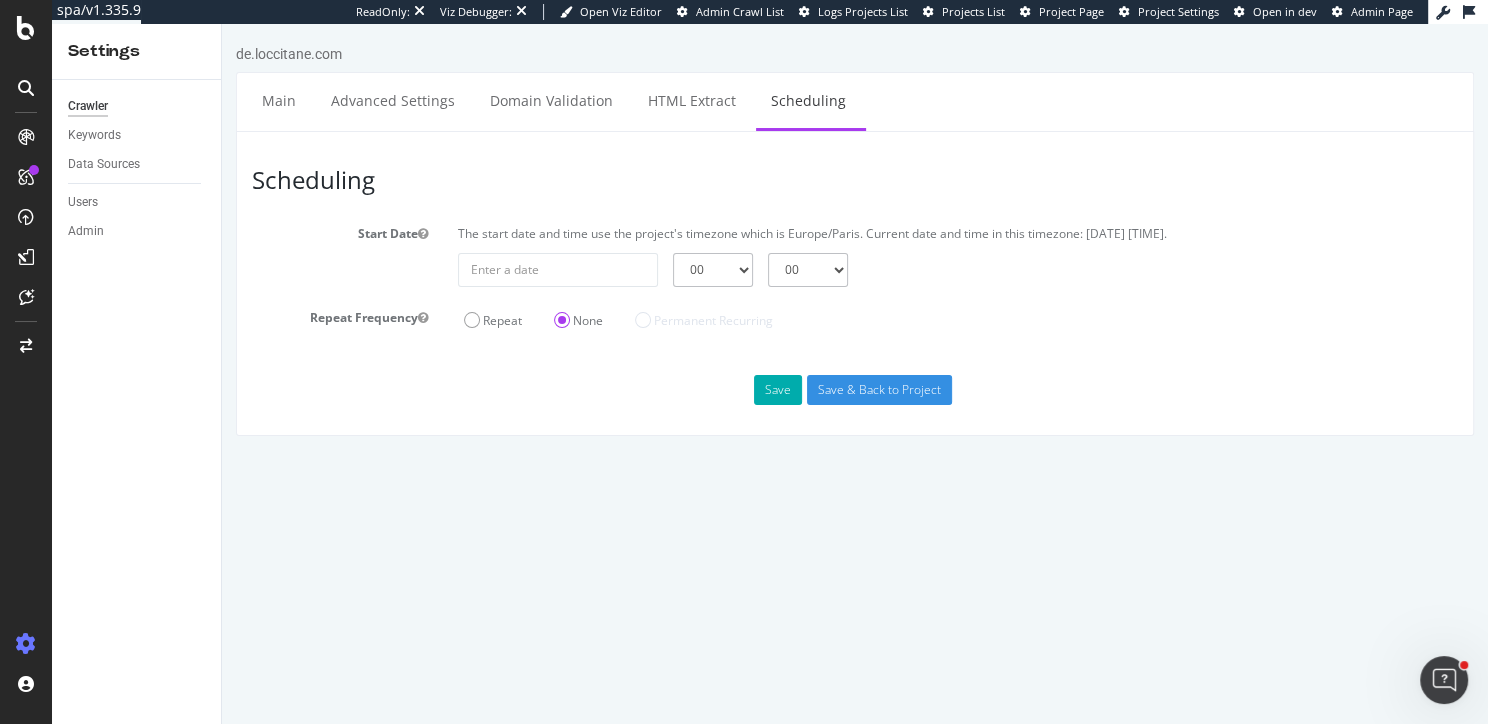 scroll, scrollTop: 0, scrollLeft: 0, axis: both 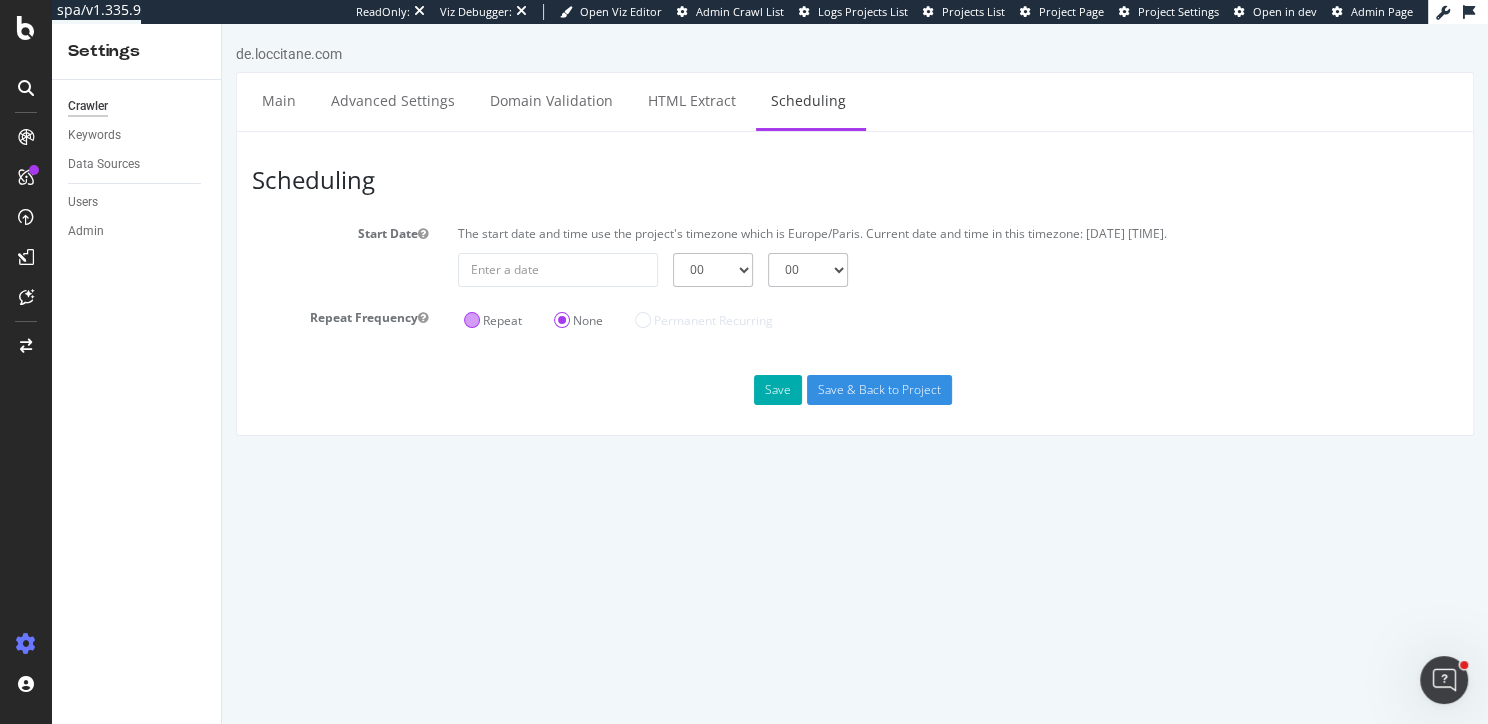 click on "Repeat" at bounding box center (493, 320) 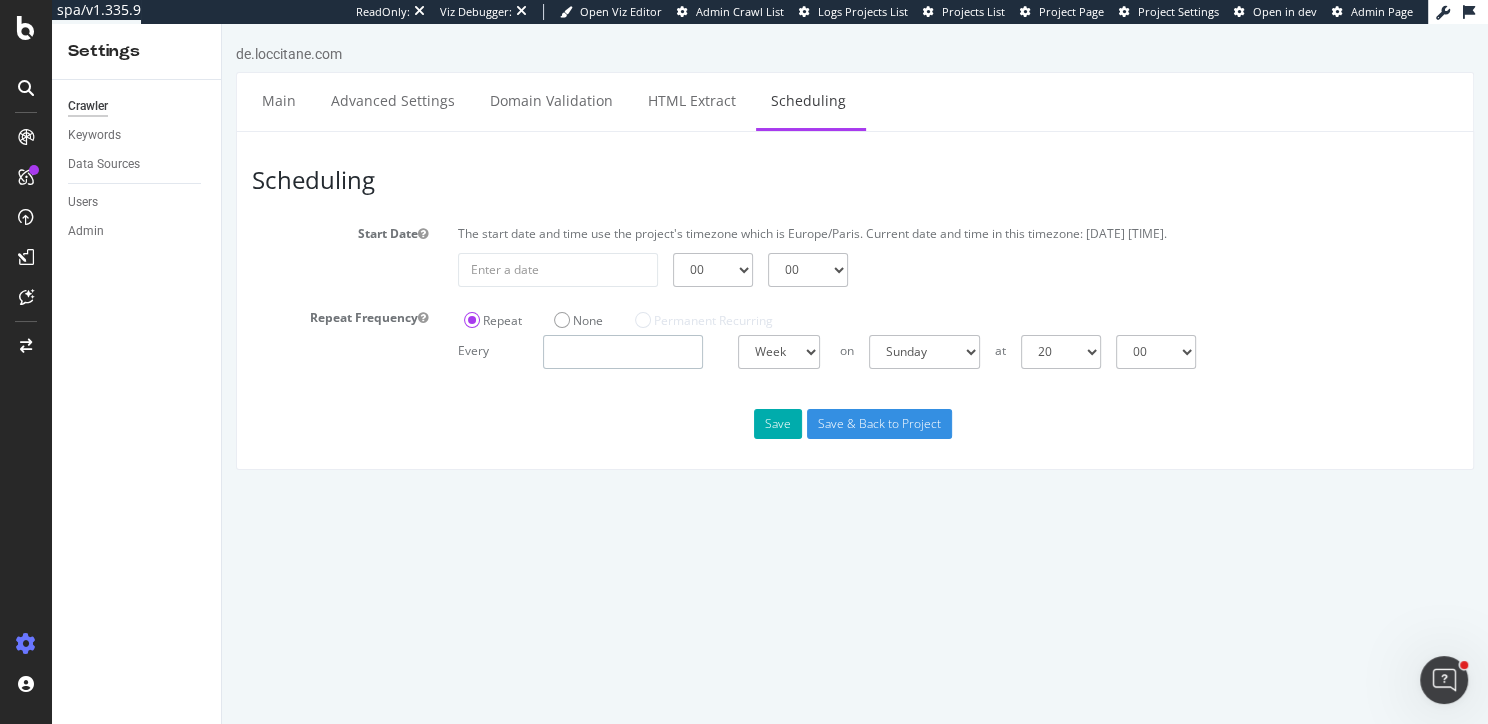 click at bounding box center (623, 352) 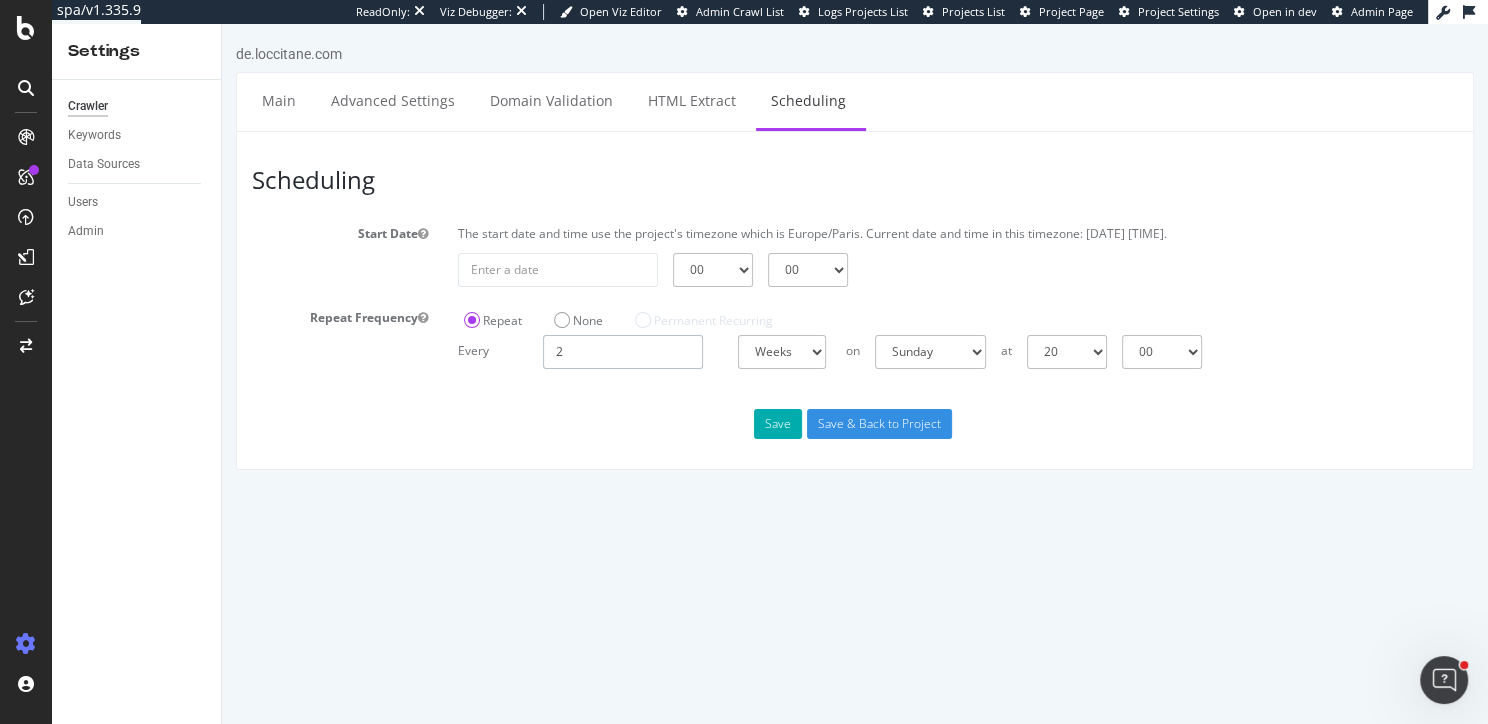 type on "2" 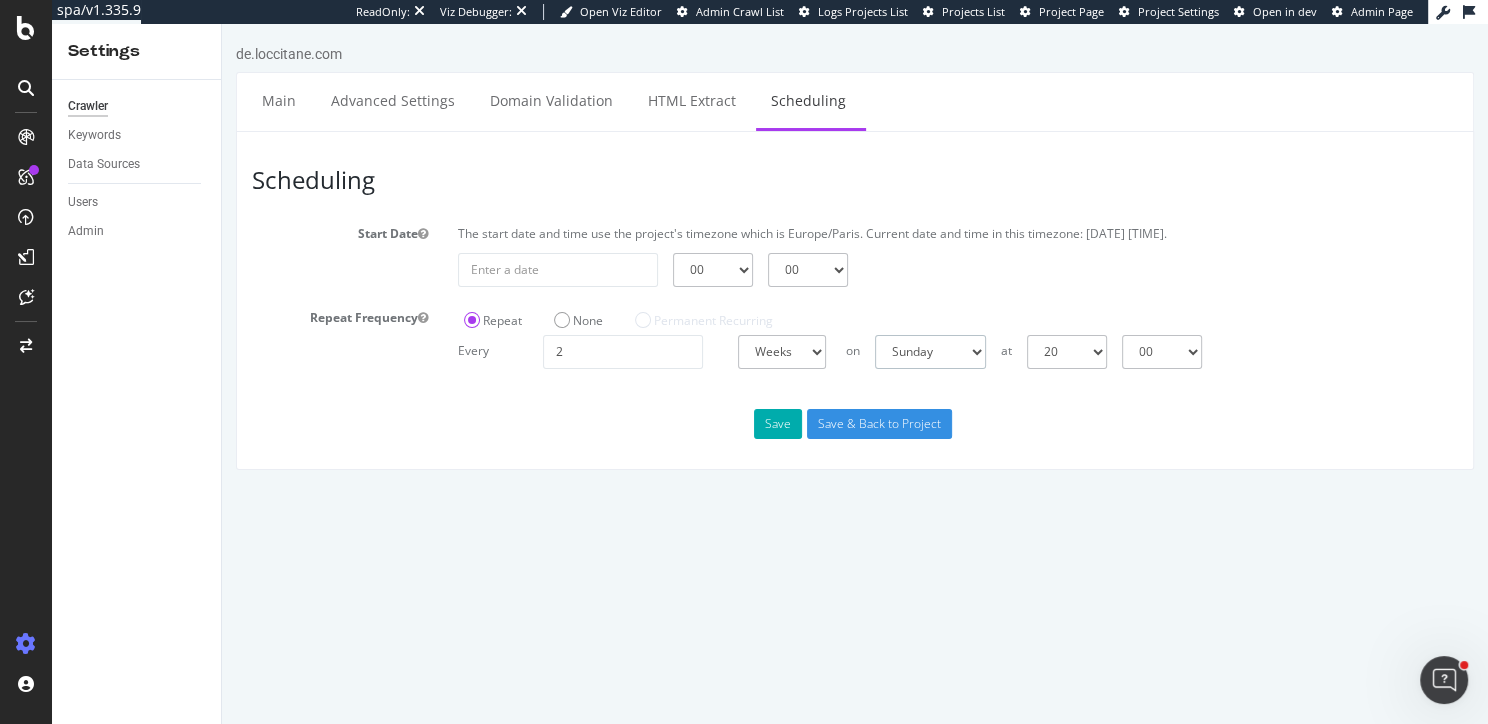 click on "Sunday Monday Tuesday Wednesday Thursday Friday Saturday" at bounding box center [930, 352] 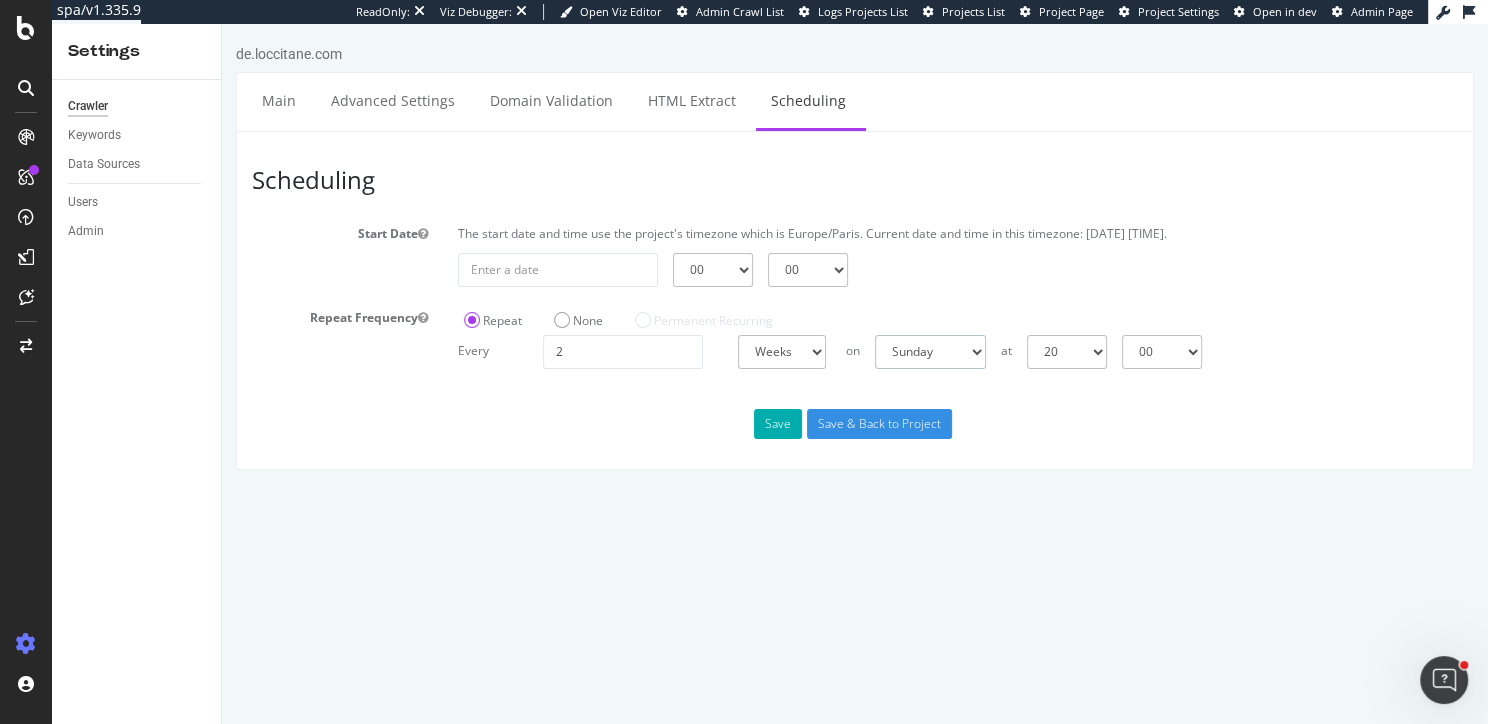 select on "5" 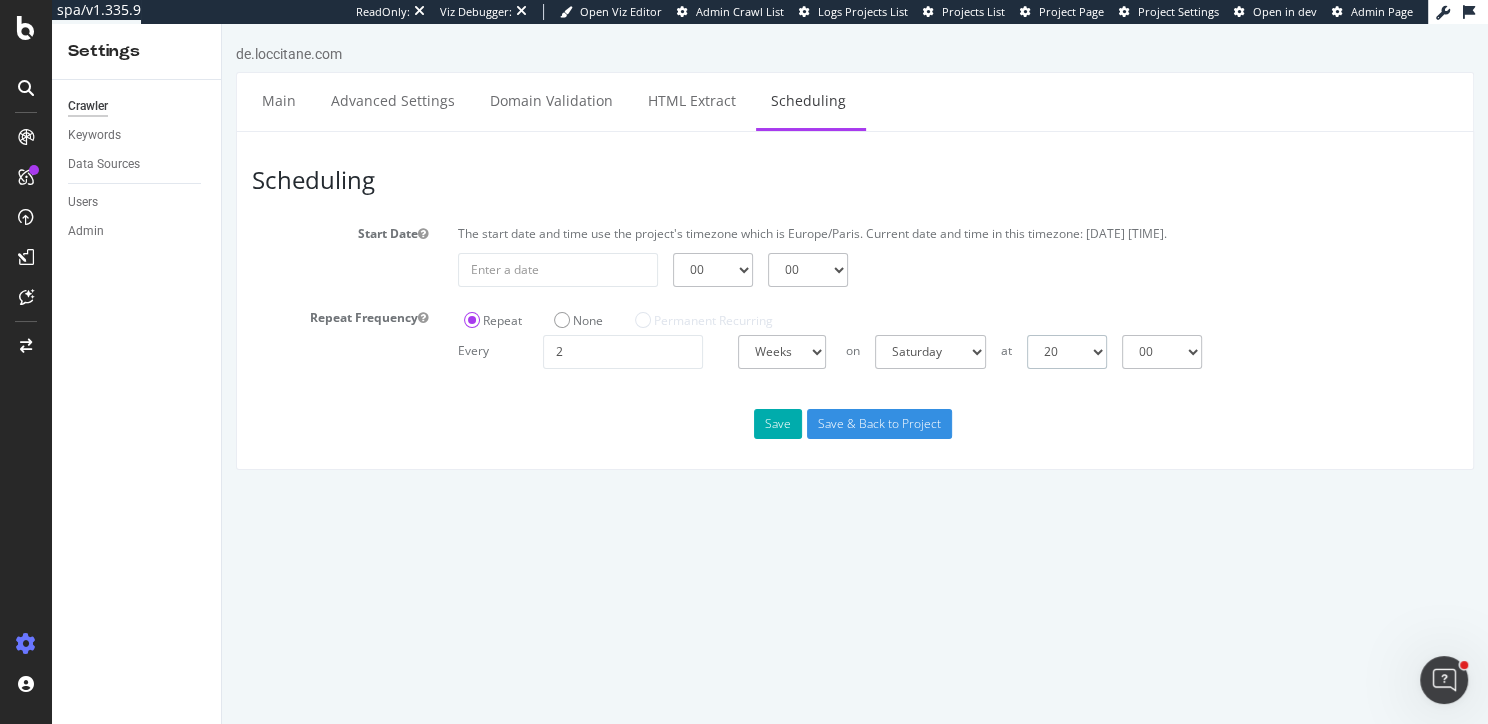 click on "00 01 02 03 04 05 06 07 08 09 10 11 12 13 14 15 16 17 18 19 20 21 22 23" at bounding box center [1067, 352] 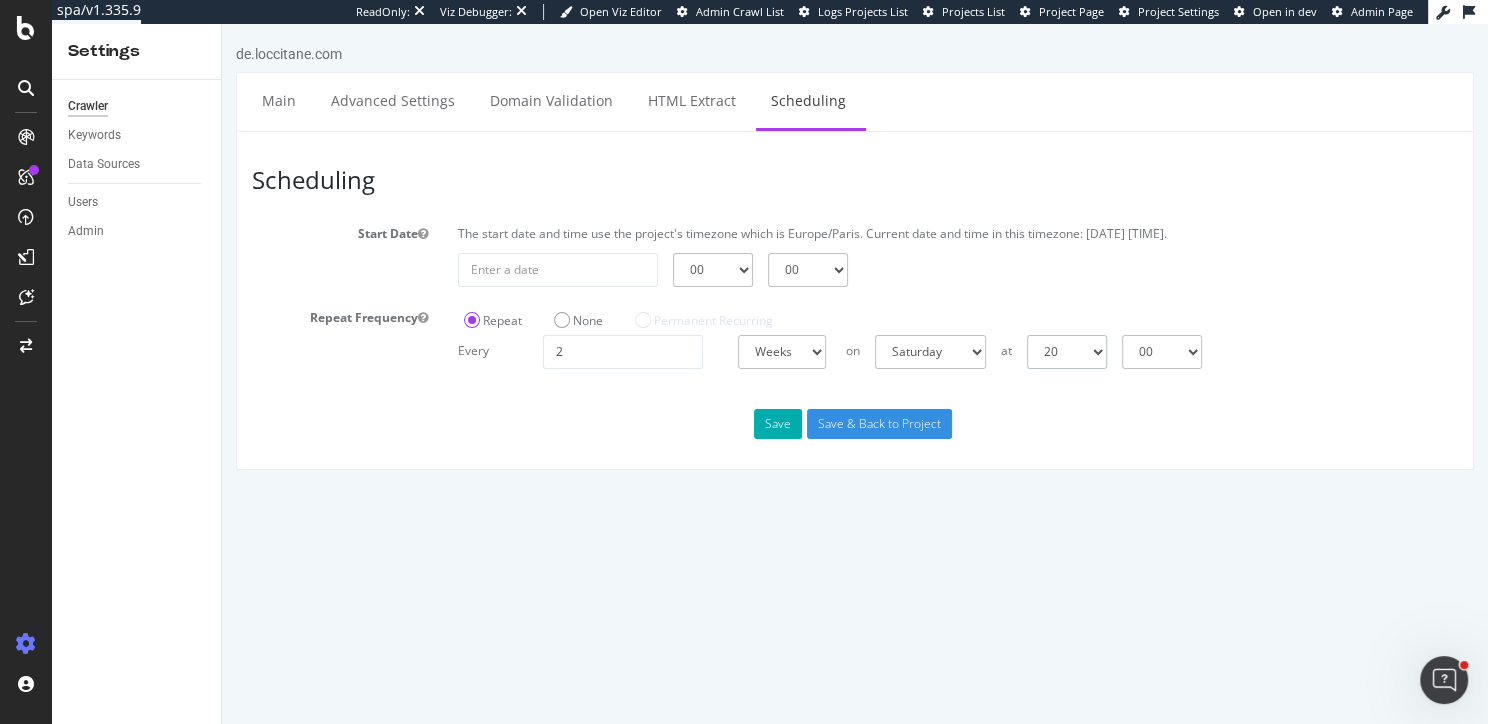 select on "23" 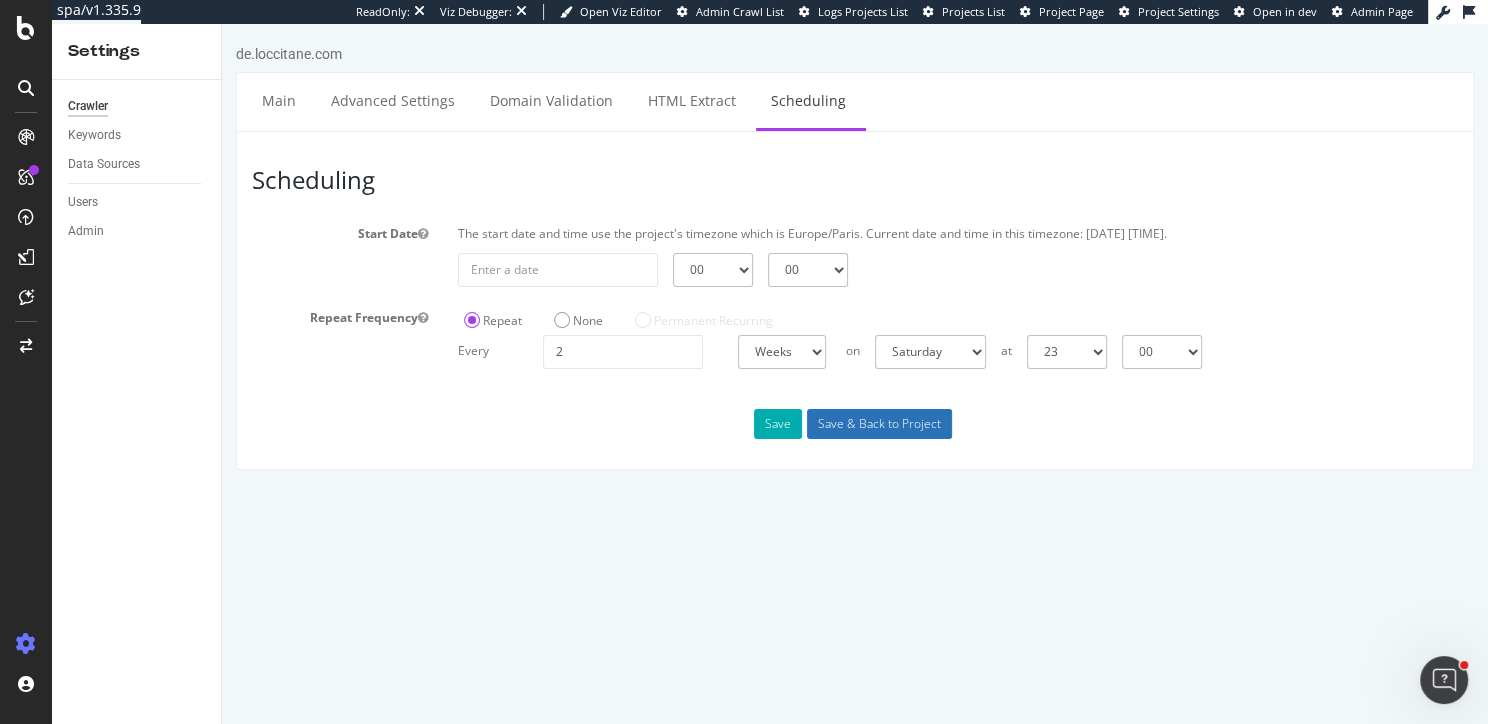 click on "Save & Back to Project" at bounding box center (879, 424) 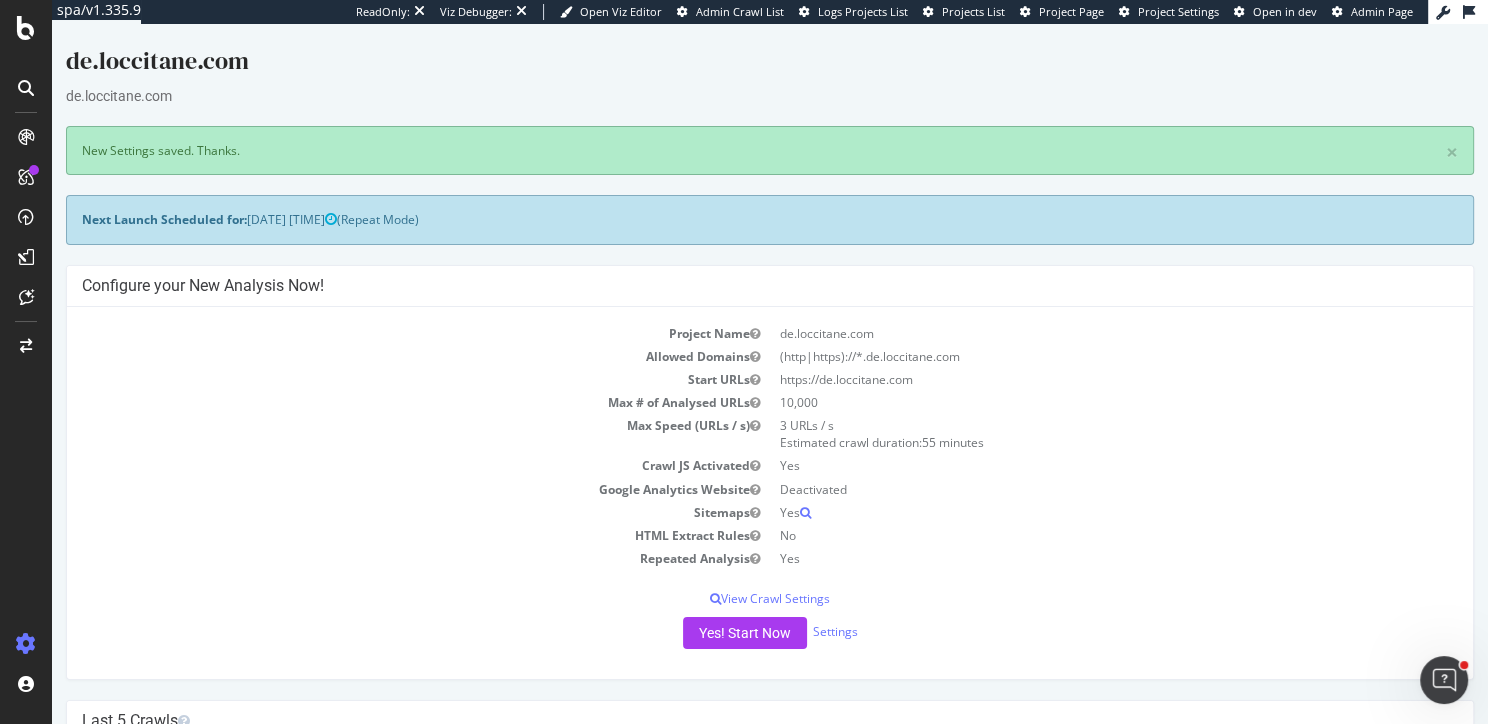 scroll, scrollTop: 0, scrollLeft: 0, axis: both 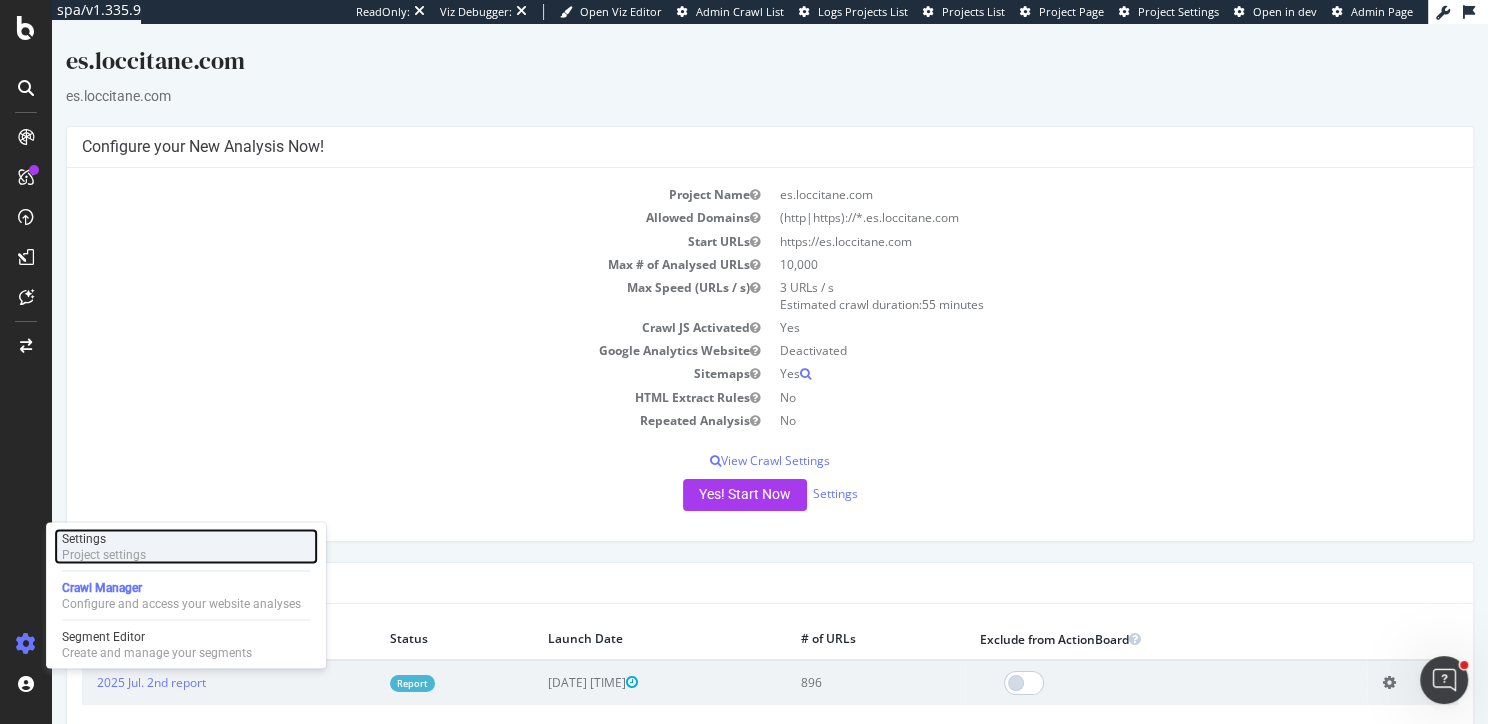 click on "Settings" at bounding box center (104, 538) 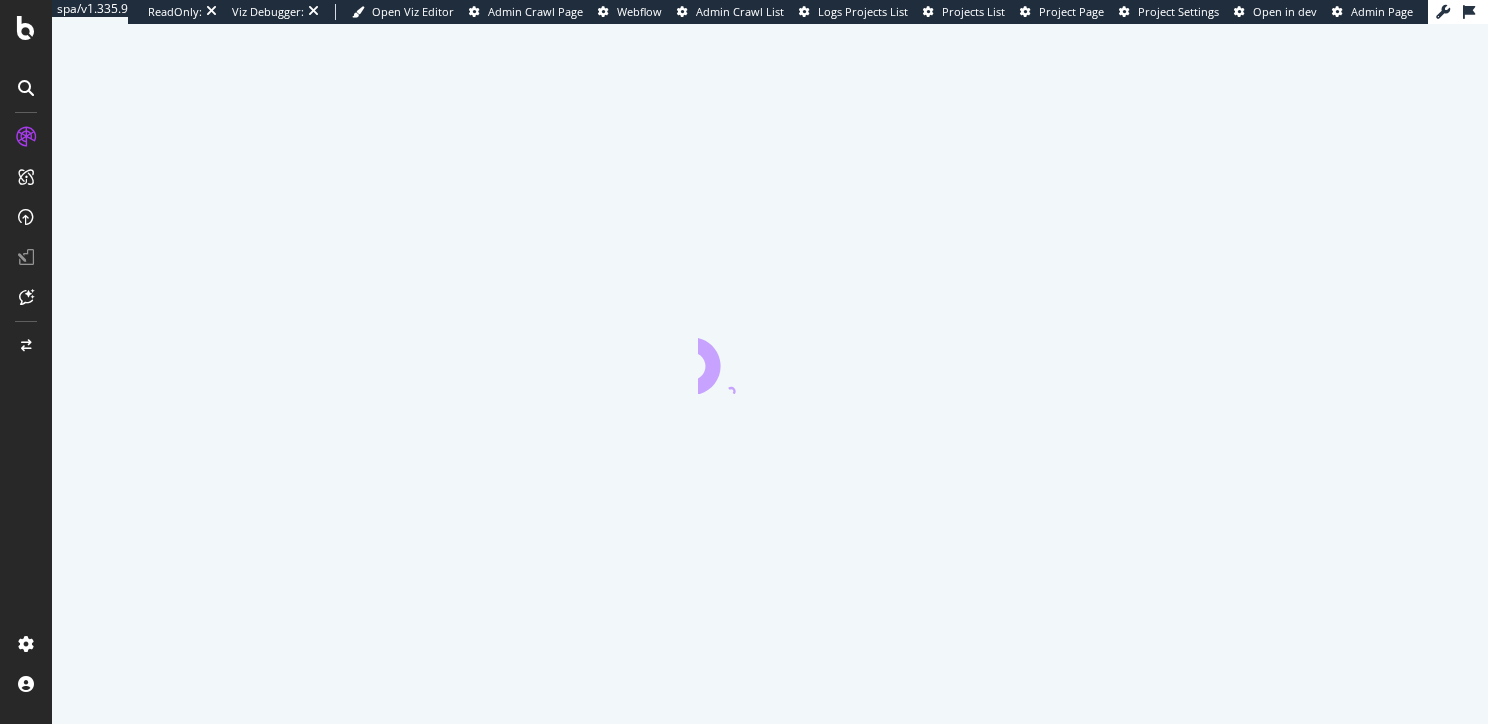 scroll, scrollTop: 0, scrollLeft: 0, axis: both 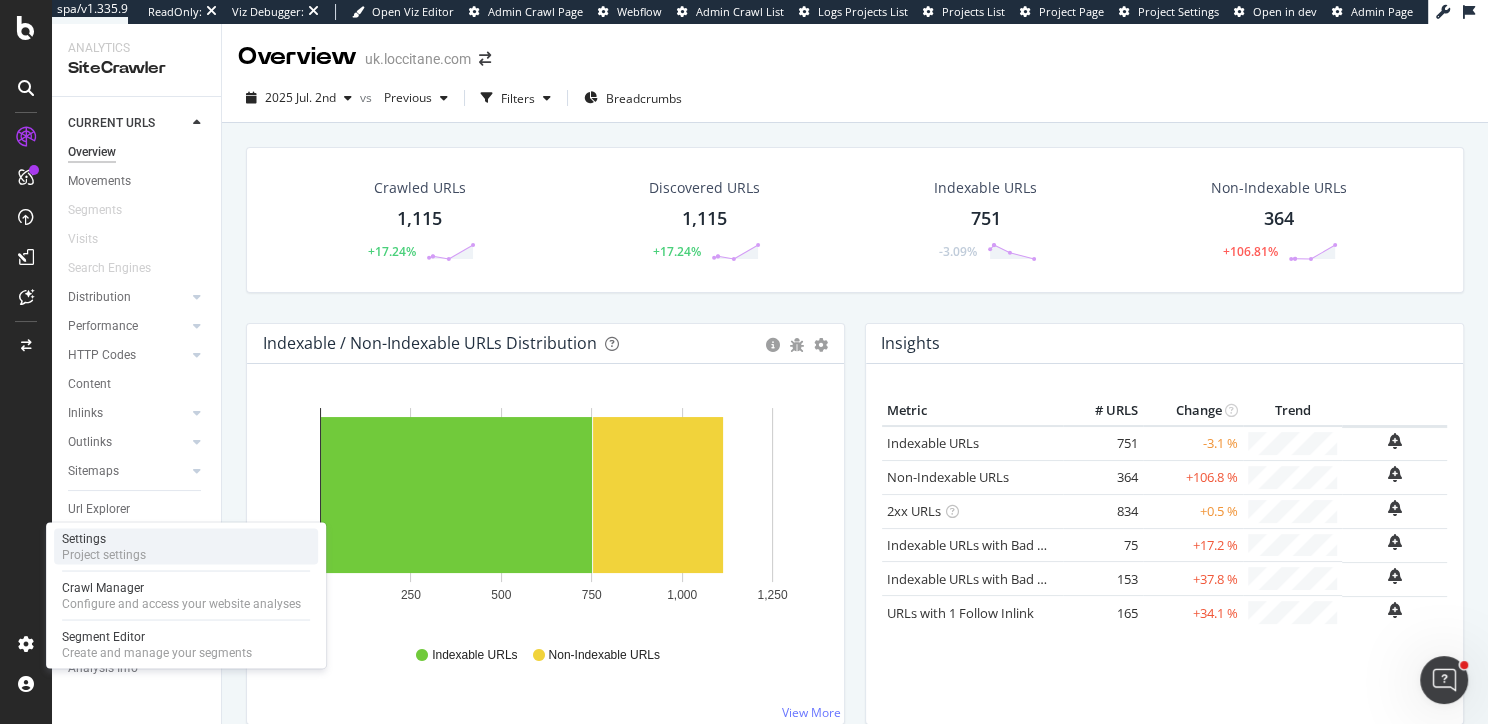 click on "Settings" at bounding box center [104, 538] 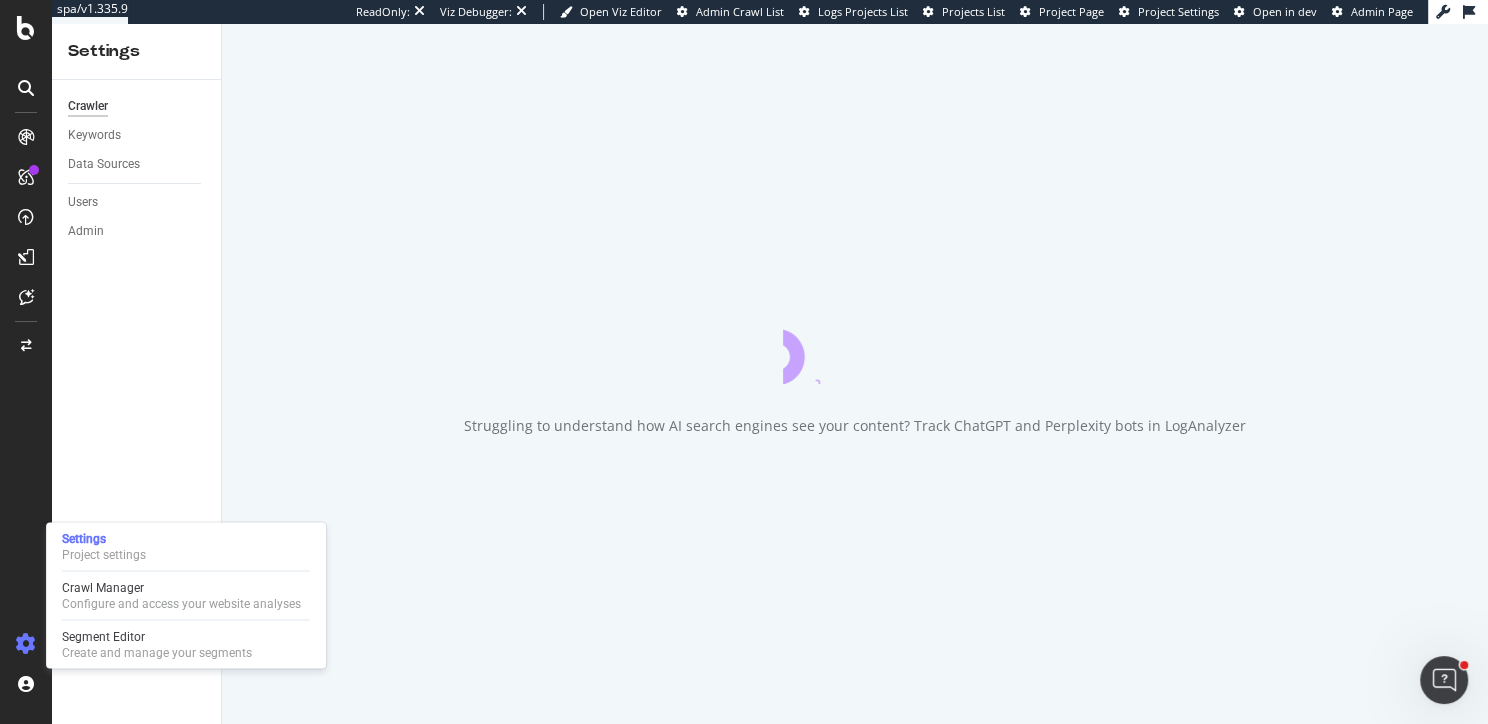 scroll, scrollTop: 0, scrollLeft: 0, axis: both 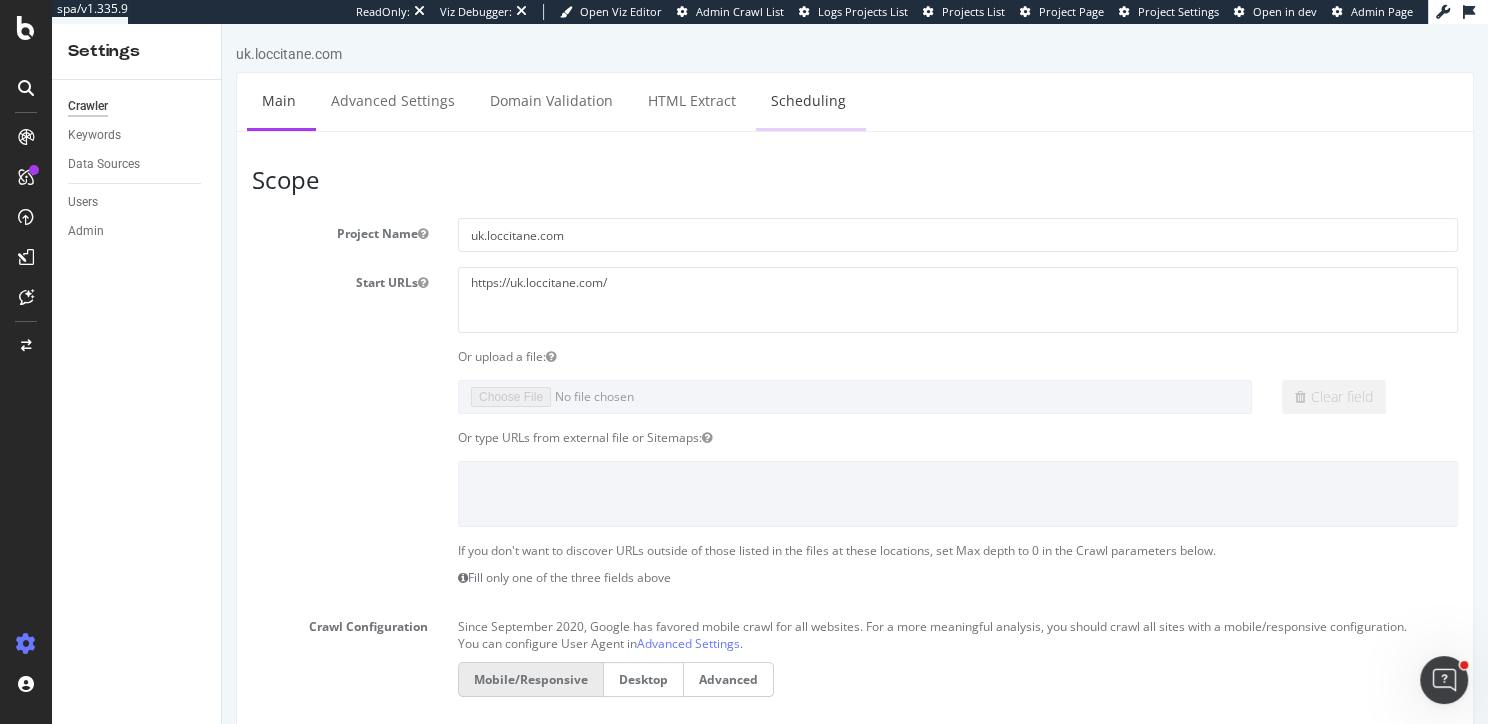 click on "Scheduling" at bounding box center [808, 100] 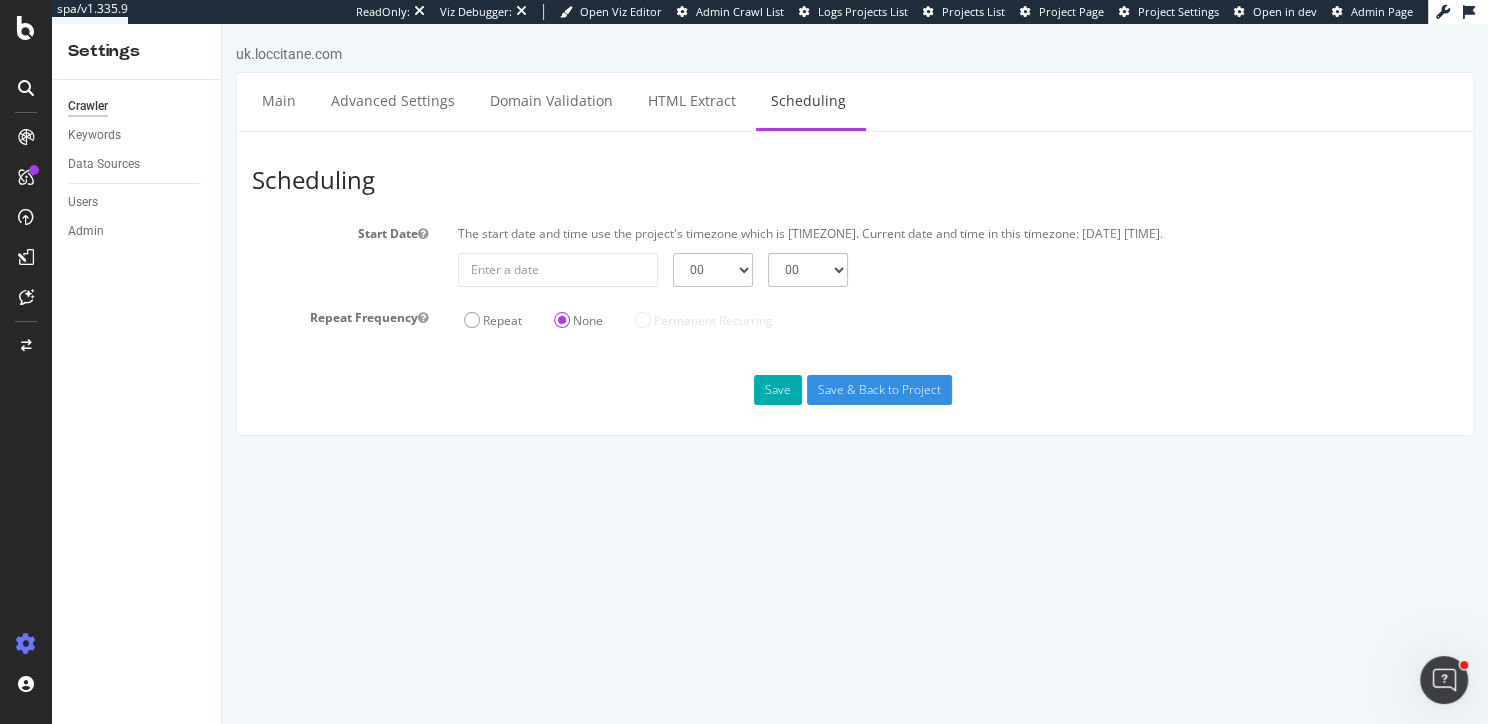 scroll, scrollTop: 0, scrollLeft: 0, axis: both 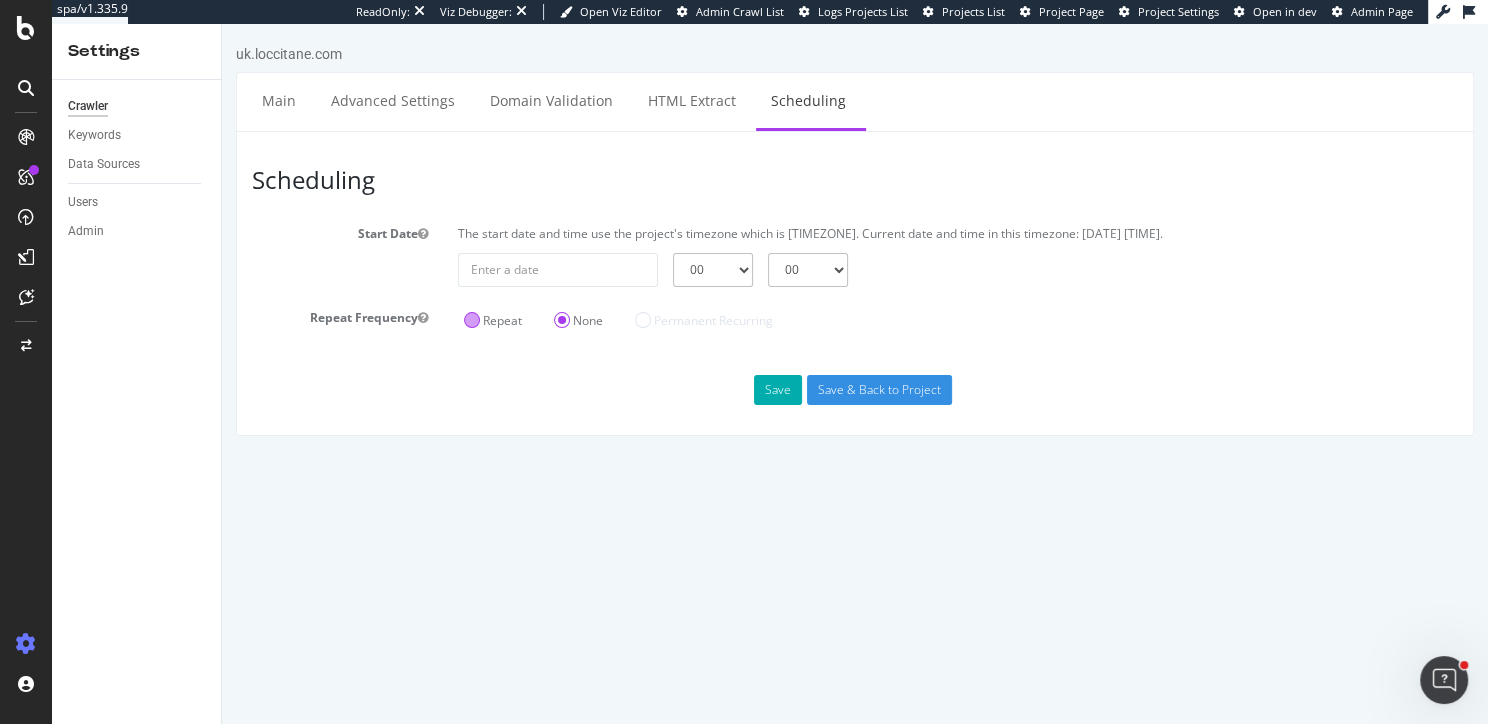 click on "Repeat" at bounding box center (493, 320) 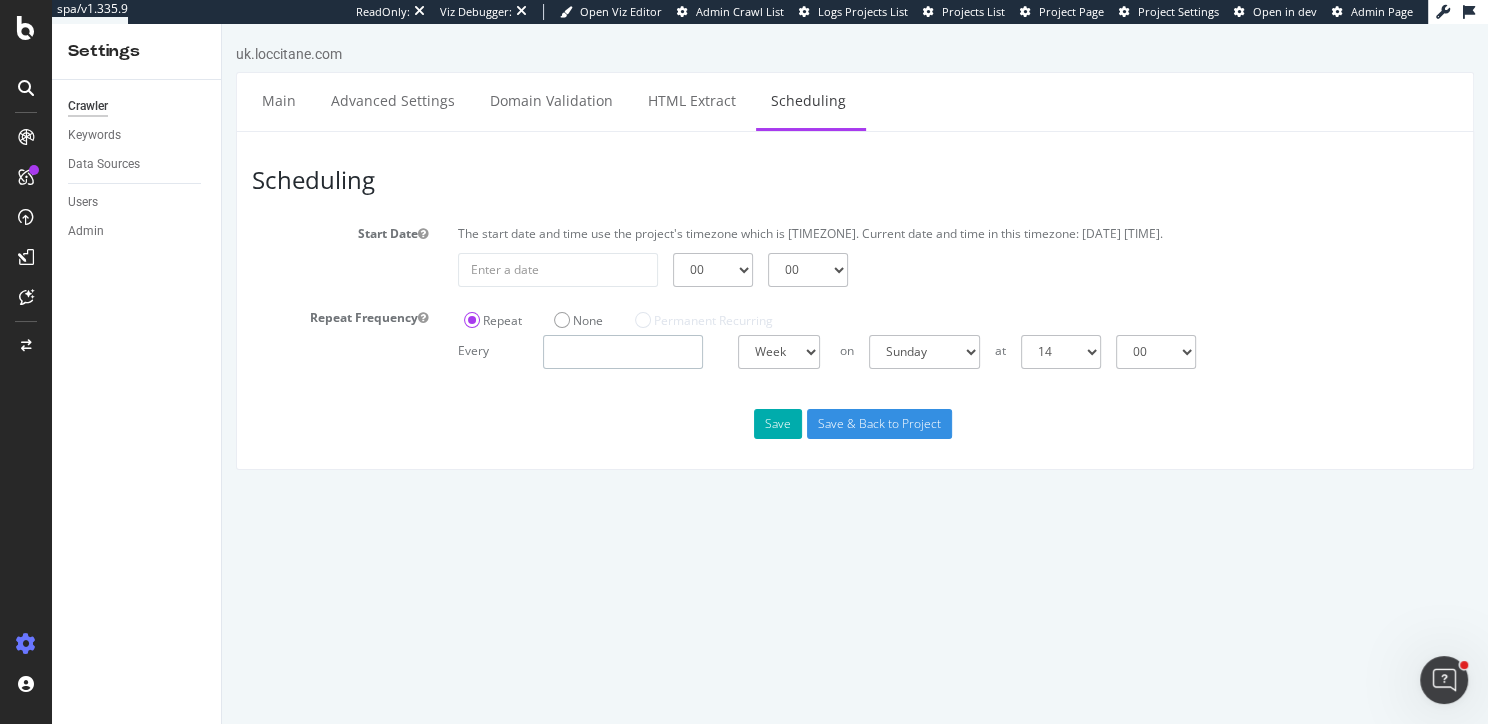 click at bounding box center [623, 352] 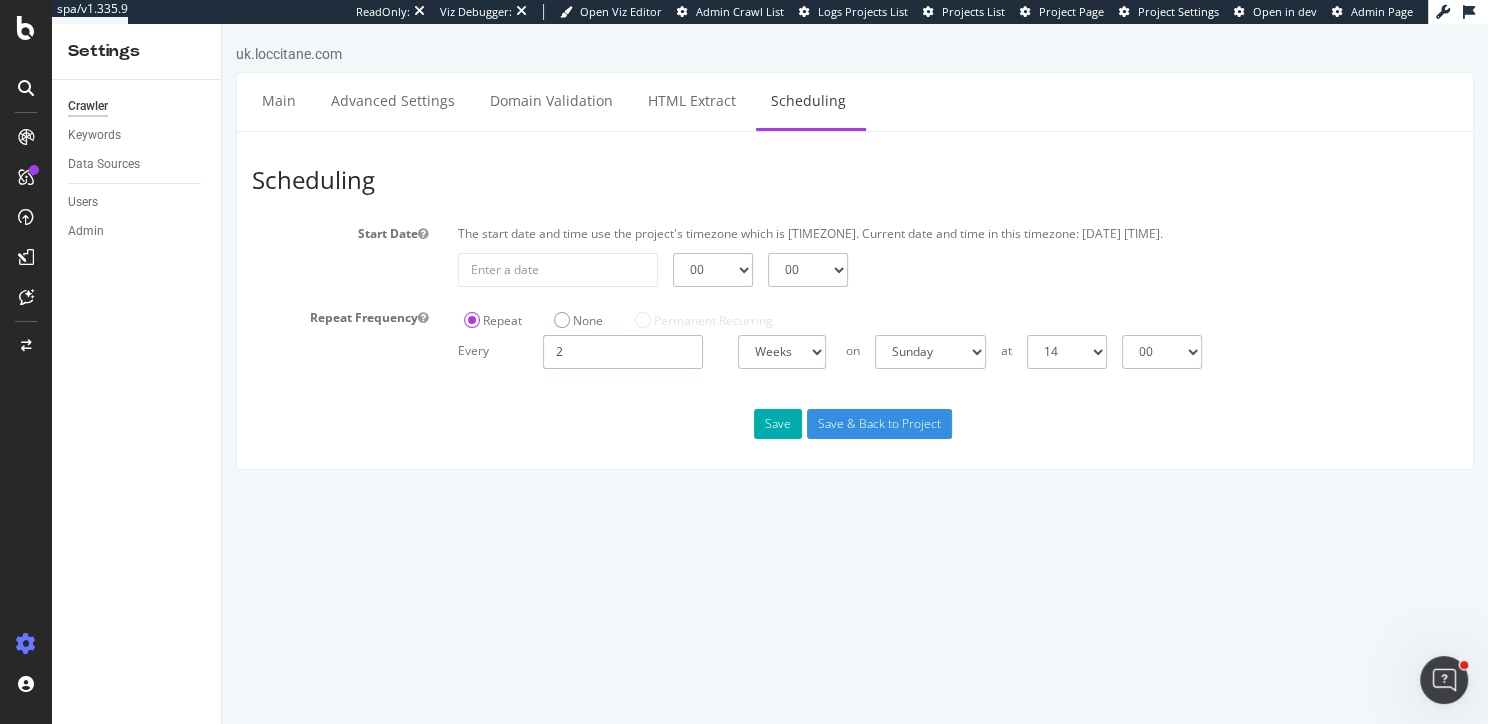 type on "2" 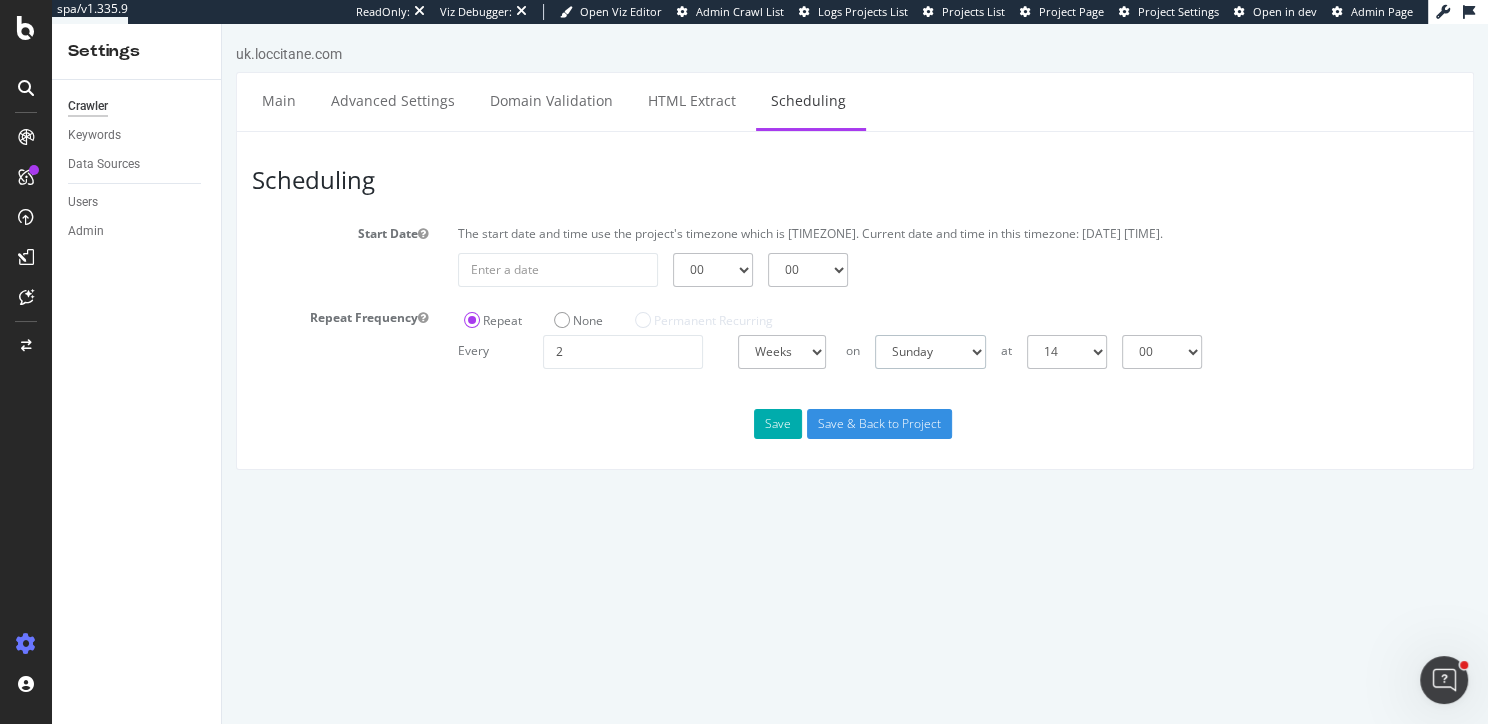 click on "Sunday Monday Tuesday Wednesday Thursday Friday Saturday" at bounding box center [930, 352] 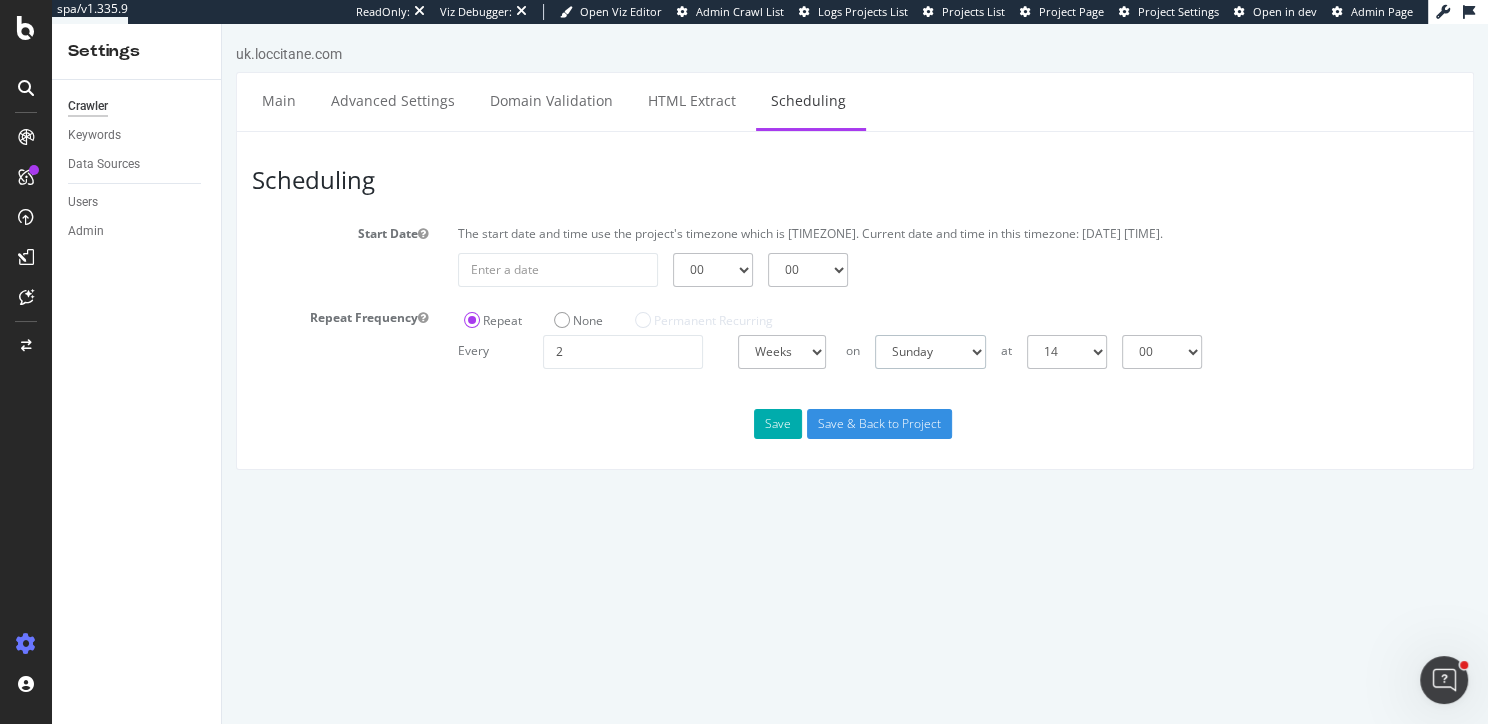 select on "5" 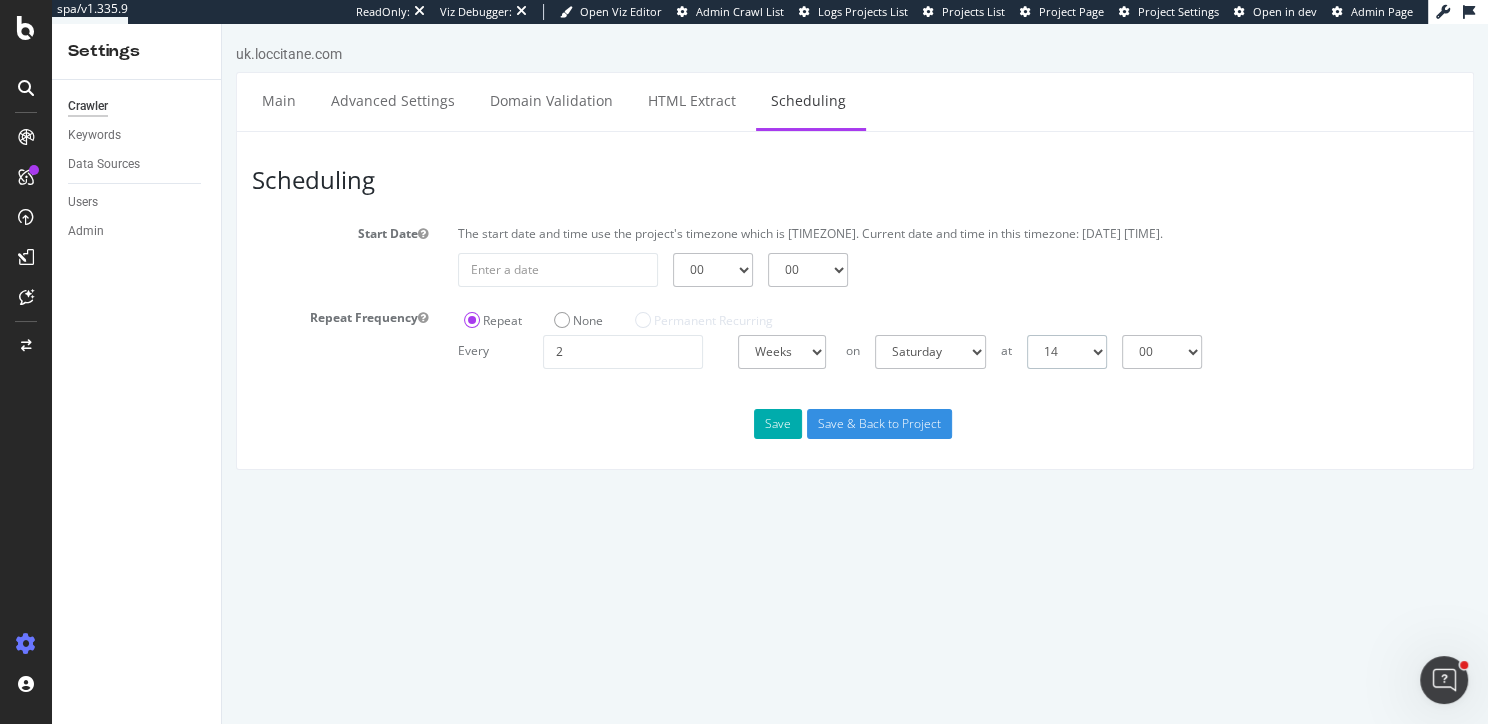 click on "00 01 02 03 04 05 06 07 08 09 10 11 12 13 14 15 16 17 18 19 20 21 22 23" at bounding box center (1067, 352) 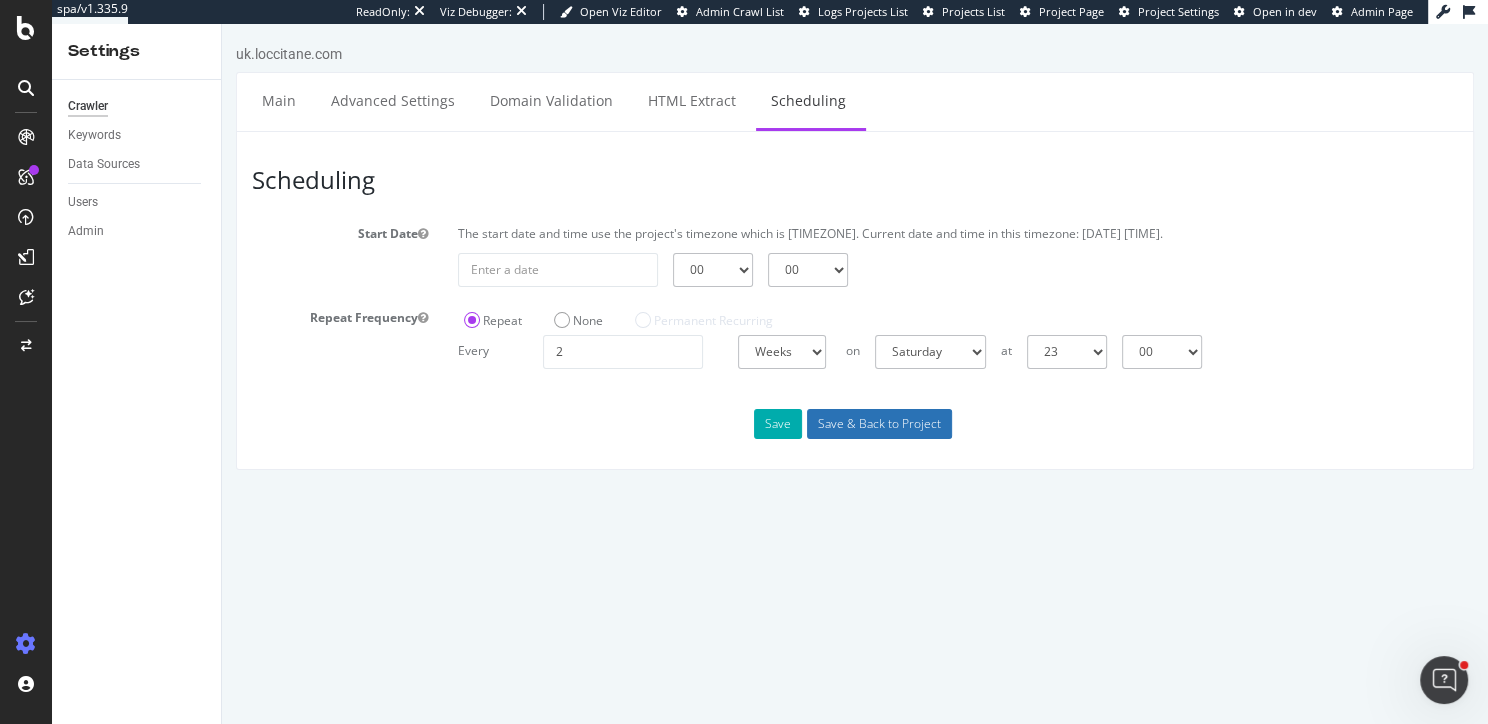 click on "Save & Back to Project" at bounding box center (879, 424) 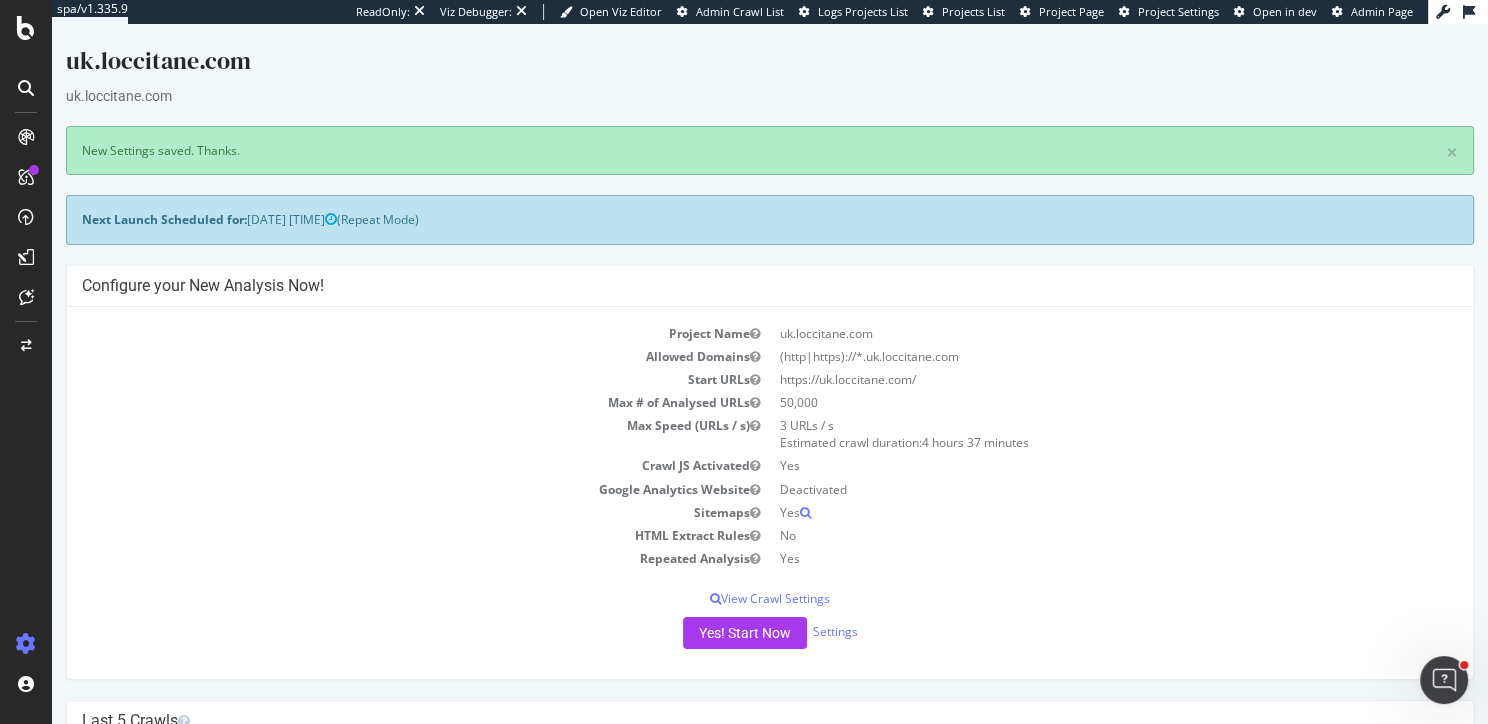 scroll, scrollTop: 0, scrollLeft: 0, axis: both 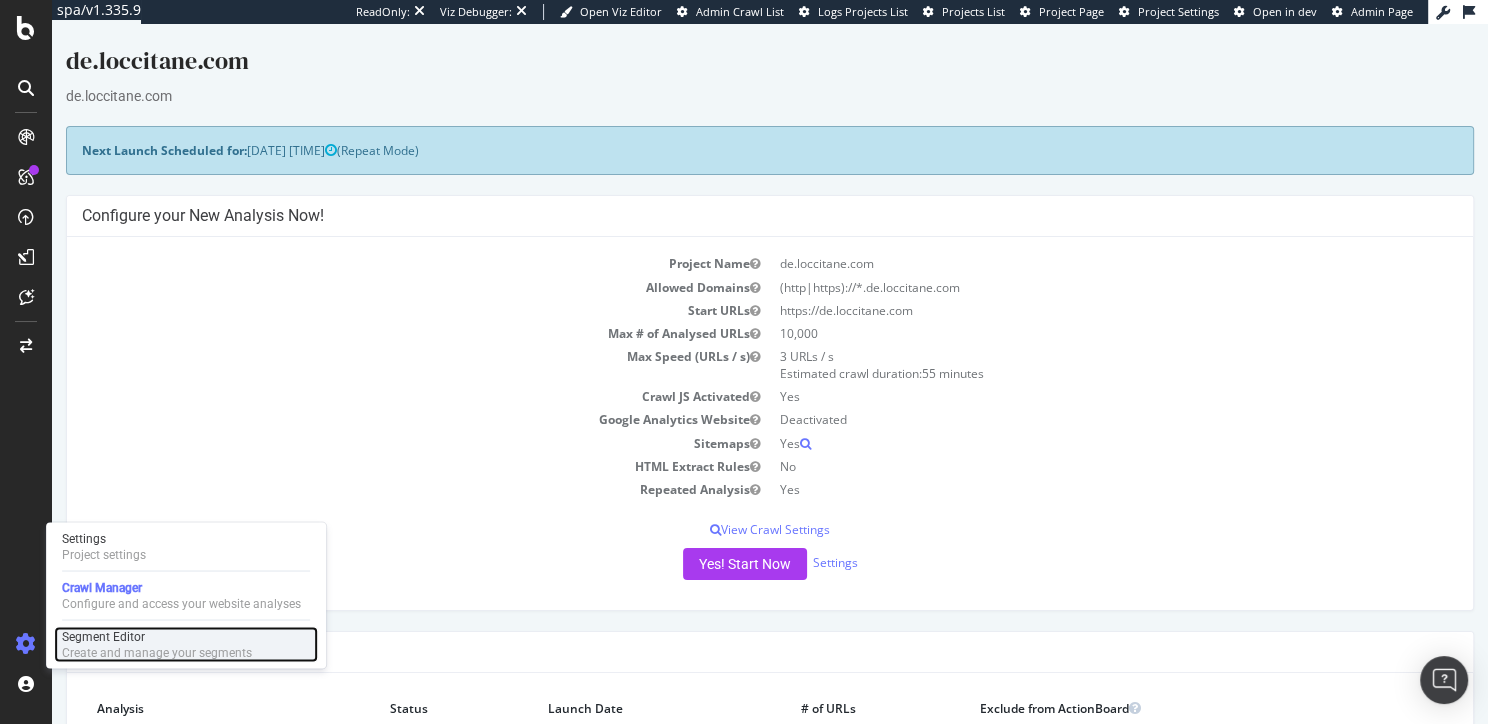 click on "Segment Editor" at bounding box center [157, 636] 